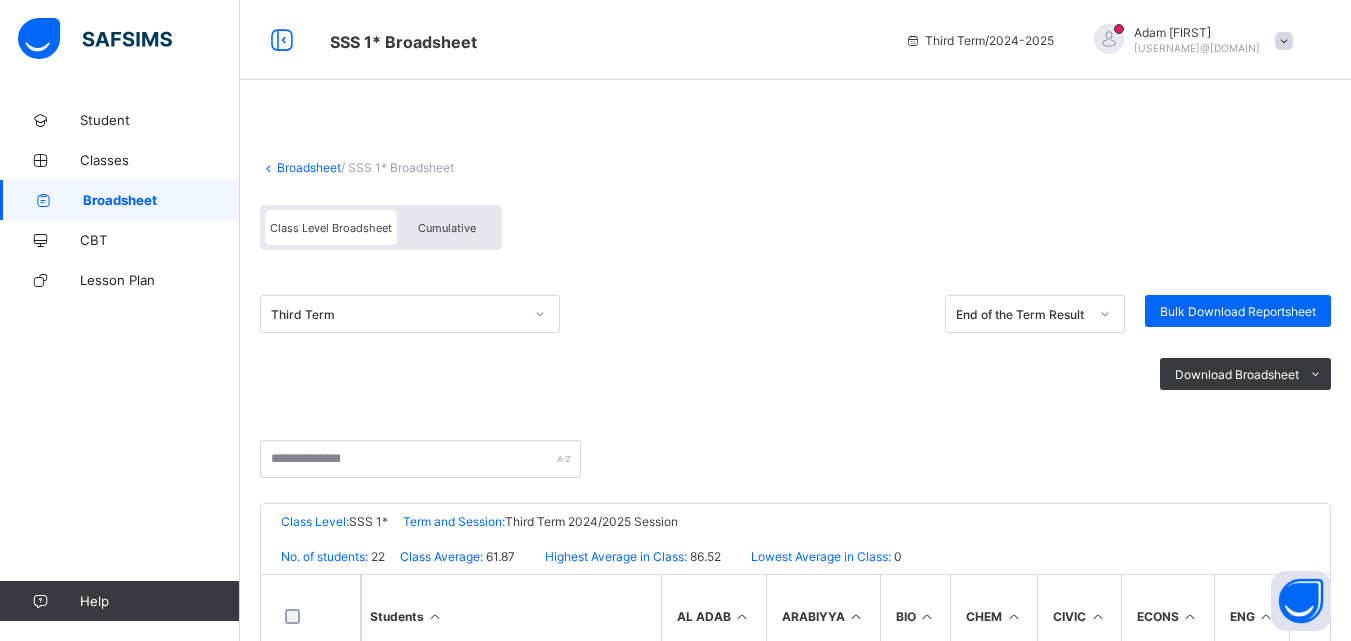 scroll, scrollTop: 0, scrollLeft: 0, axis: both 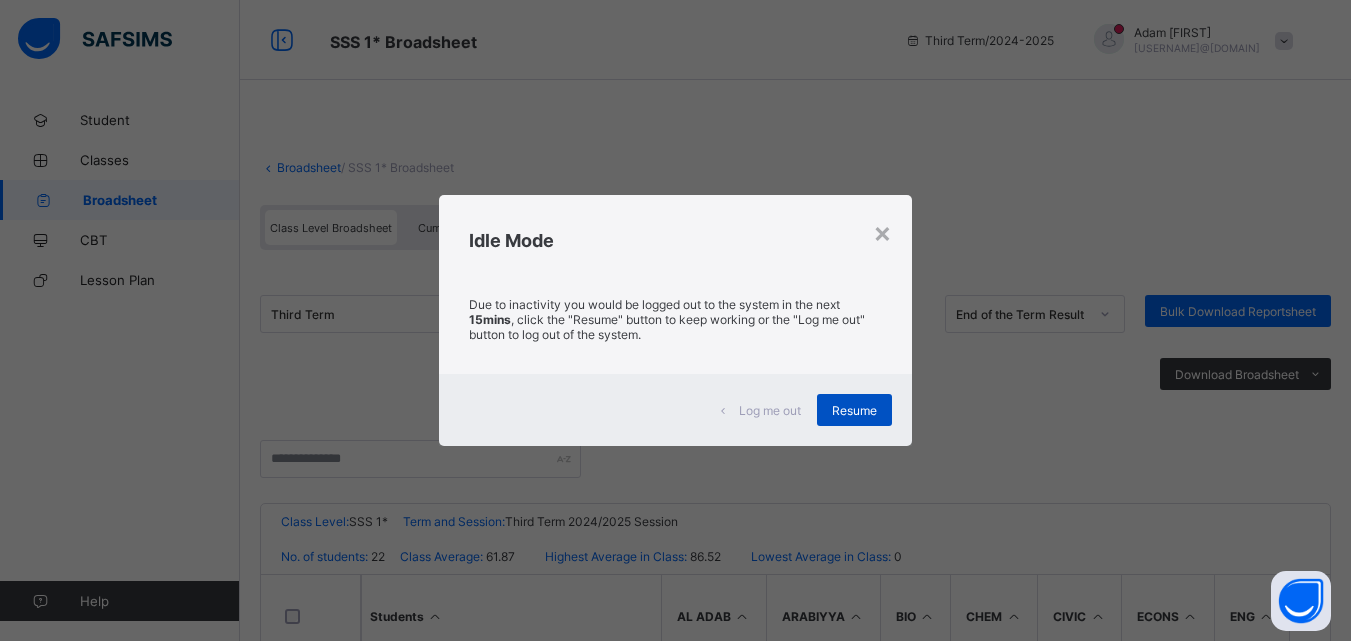 click on "Resume" at bounding box center [854, 410] 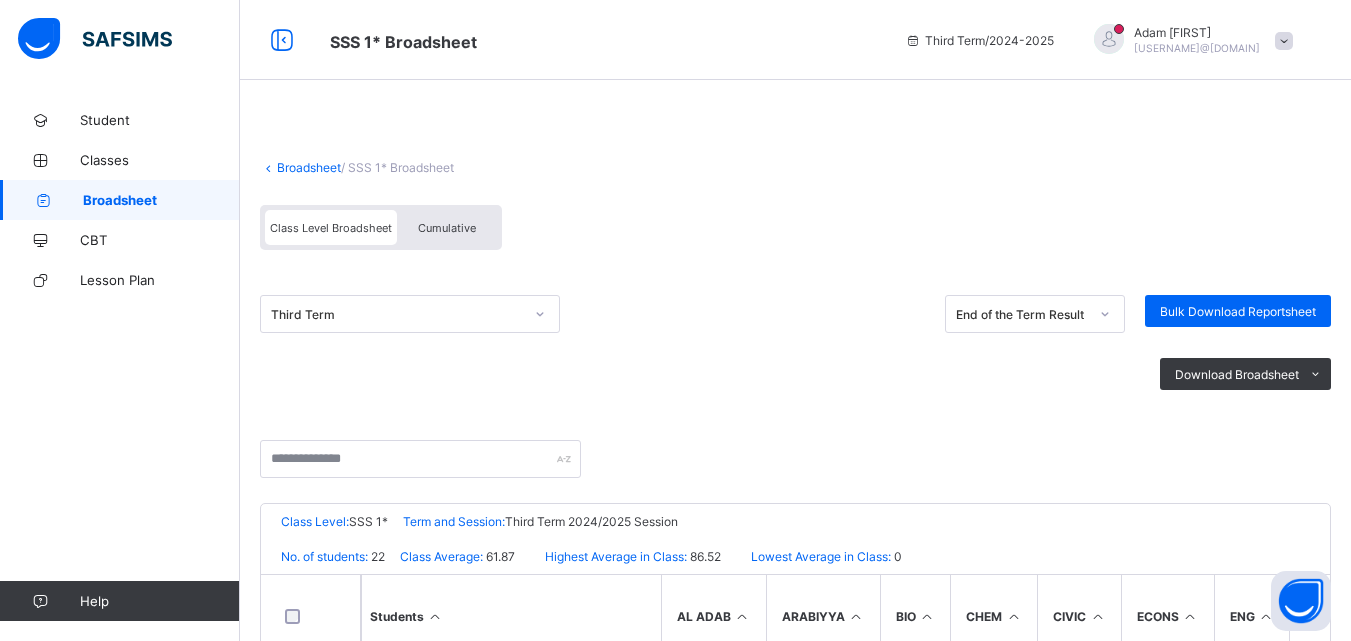 click on "Cumulative" at bounding box center (447, 228) 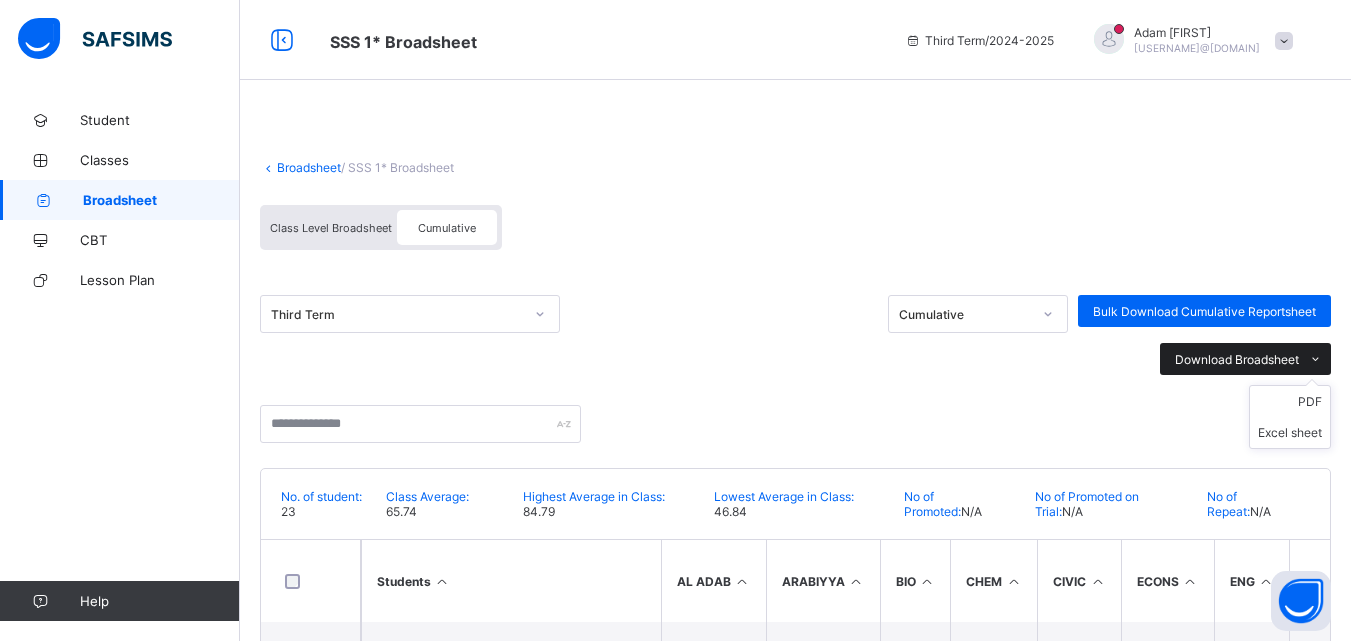 click at bounding box center (1315, 359) 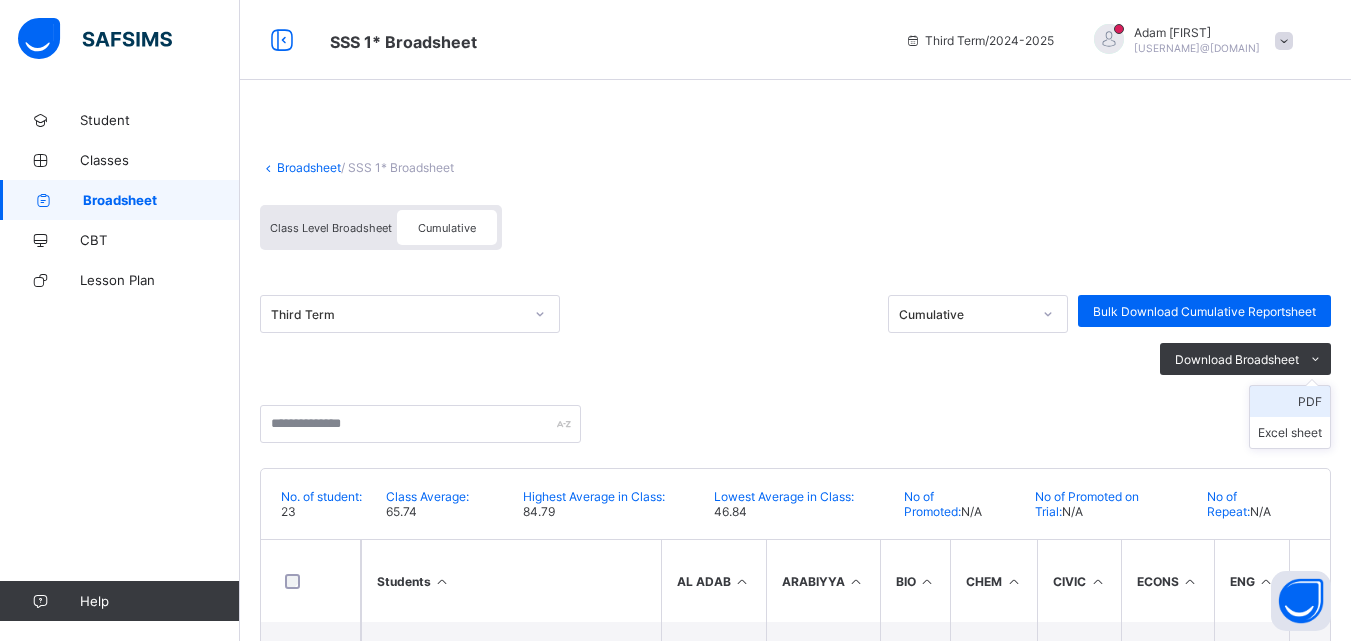 click on "PDF" at bounding box center [1290, 401] 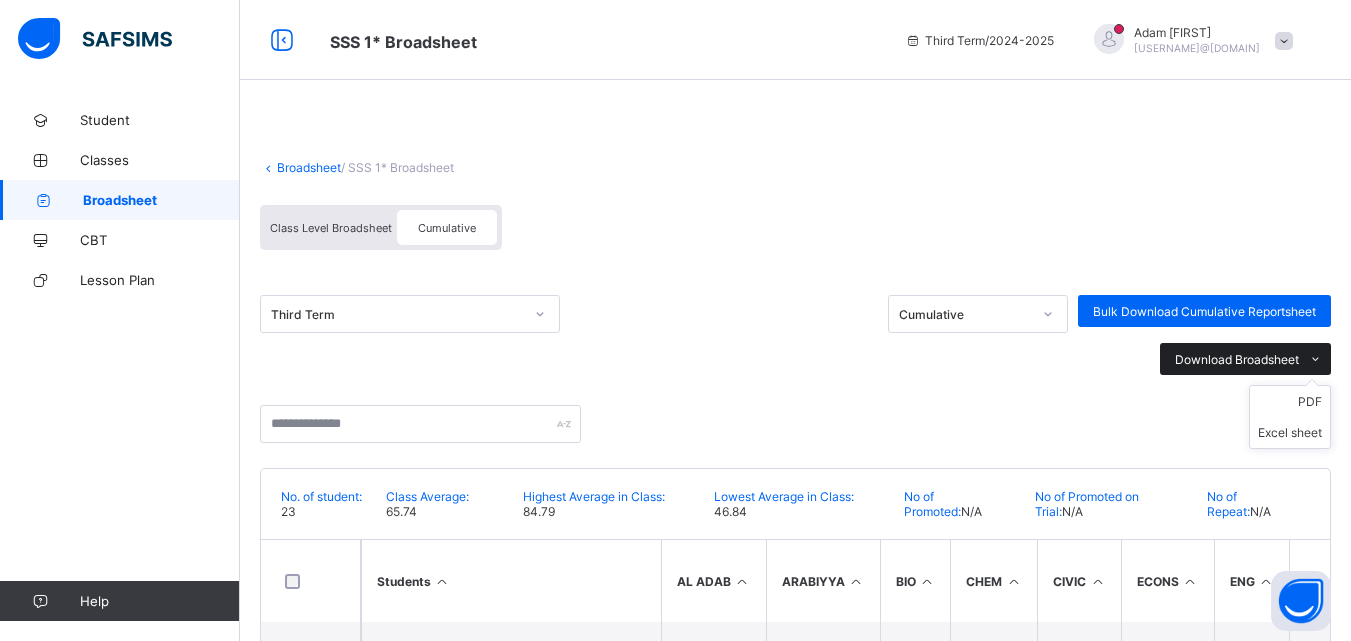 click on "Download Broadsheet" at bounding box center [1237, 359] 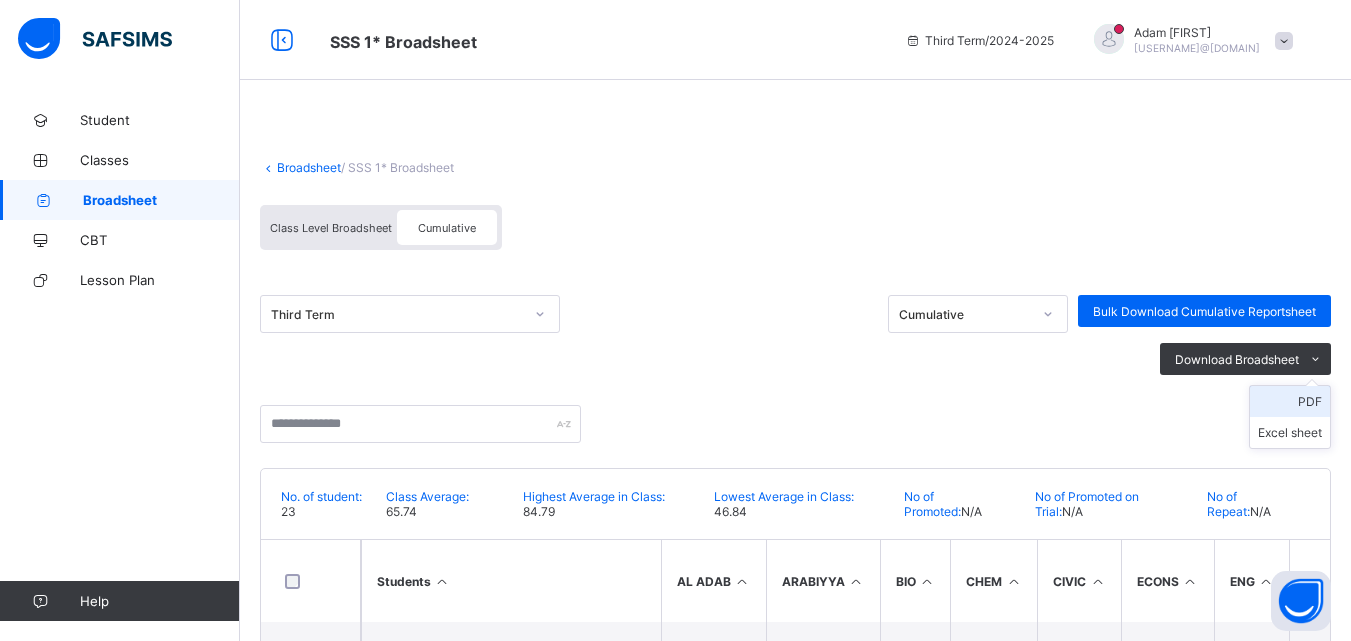 click on "PDF" at bounding box center [1290, 401] 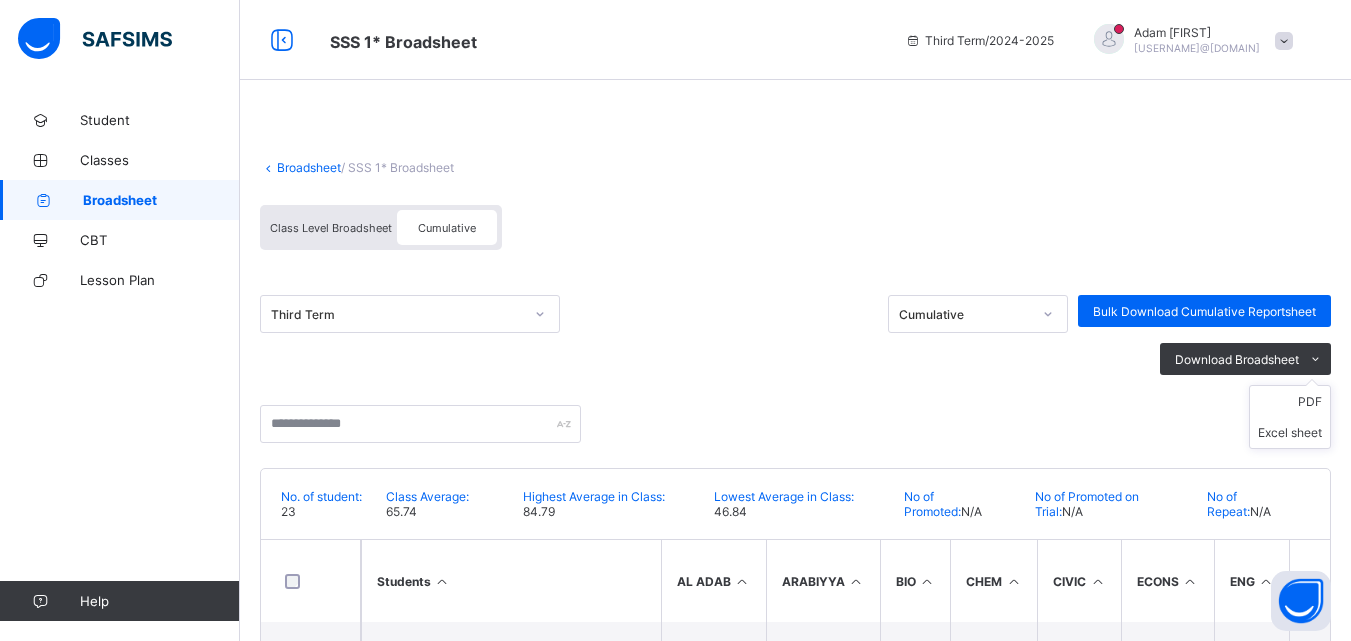 scroll, scrollTop: 0, scrollLeft: 0, axis: both 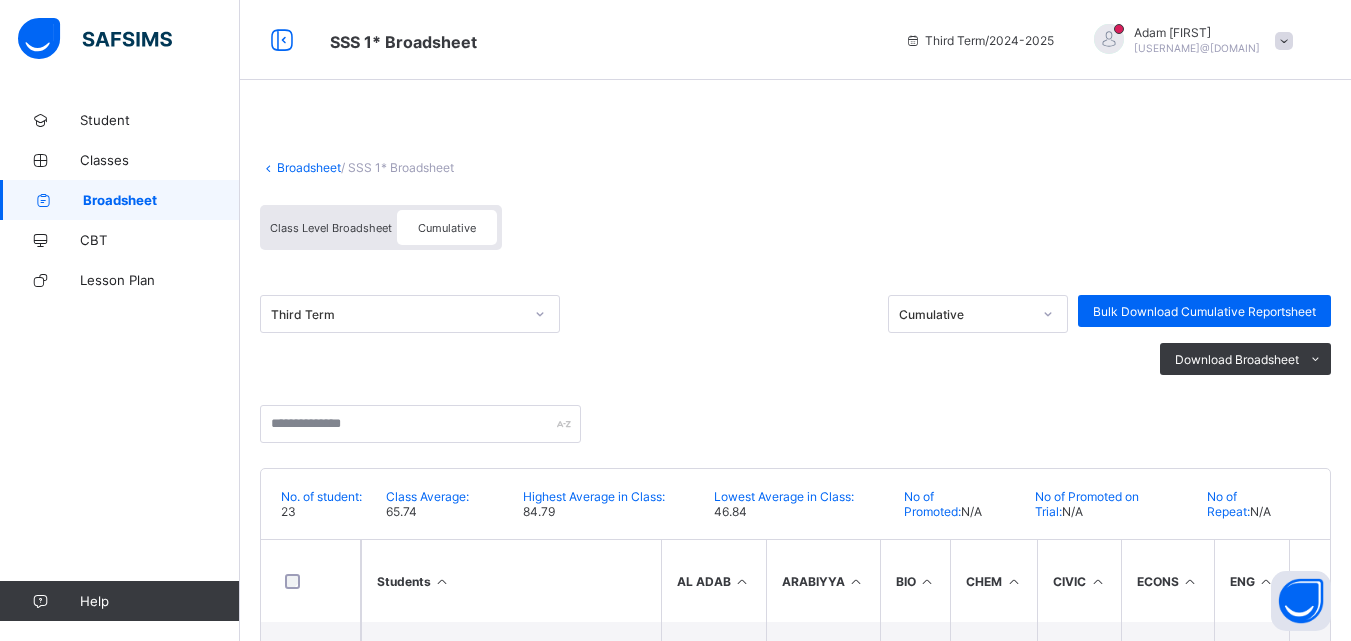 click on "Broadsheet" at bounding box center (309, 167) 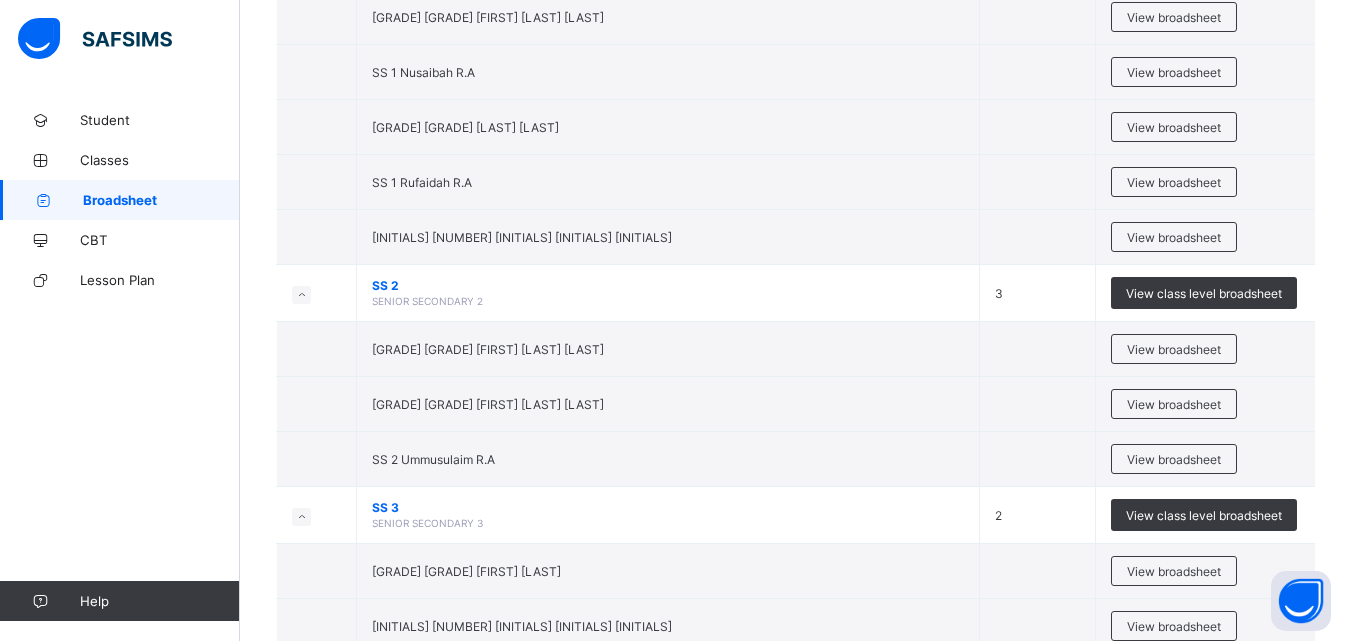 scroll, scrollTop: 8335, scrollLeft: 0, axis: vertical 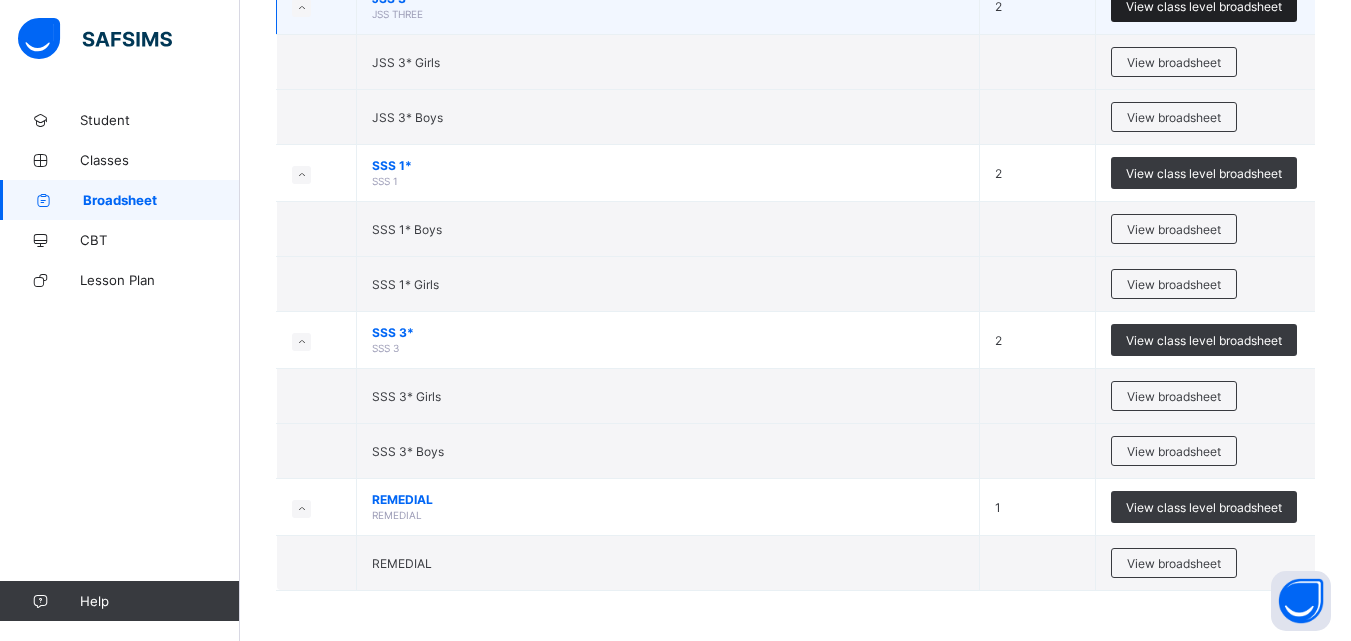 click on "View class level broadsheet" at bounding box center (1204, 6) 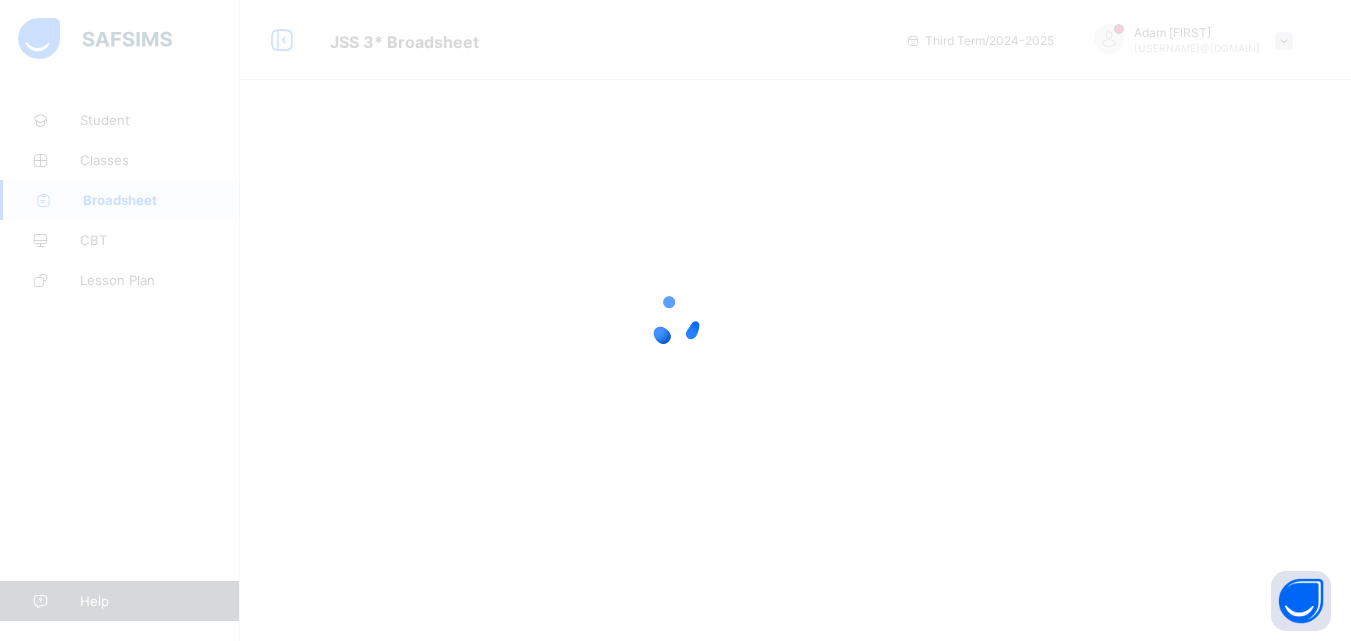 scroll, scrollTop: 0, scrollLeft: 0, axis: both 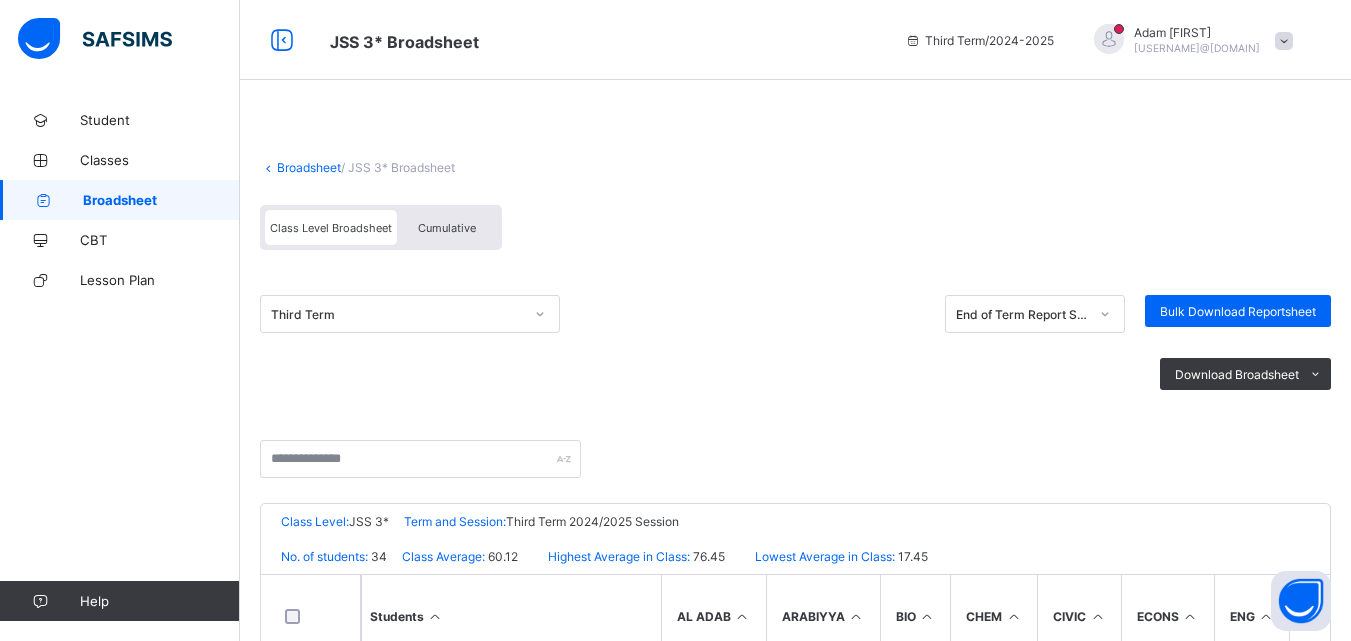 click on "Cumulative" at bounding box center [447, 227] 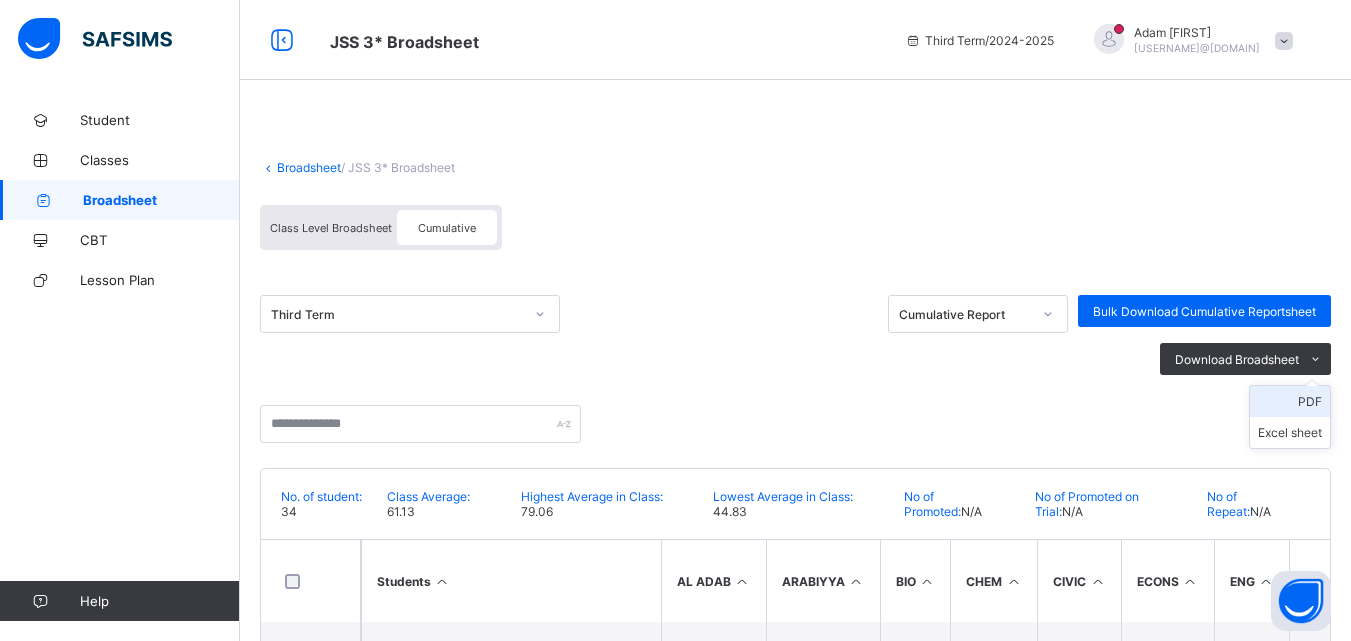 click on "PDF" at bounding box center [1290, 401] 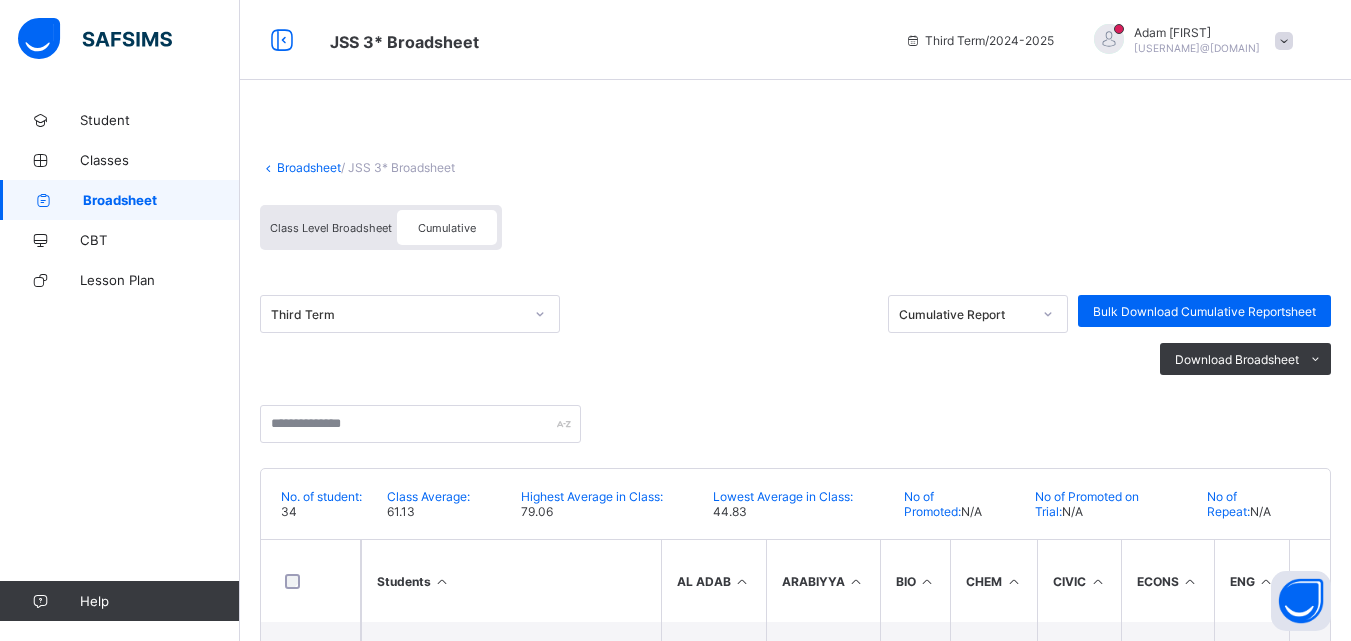click on "Broadsheet" at bounding box center [309, 167] 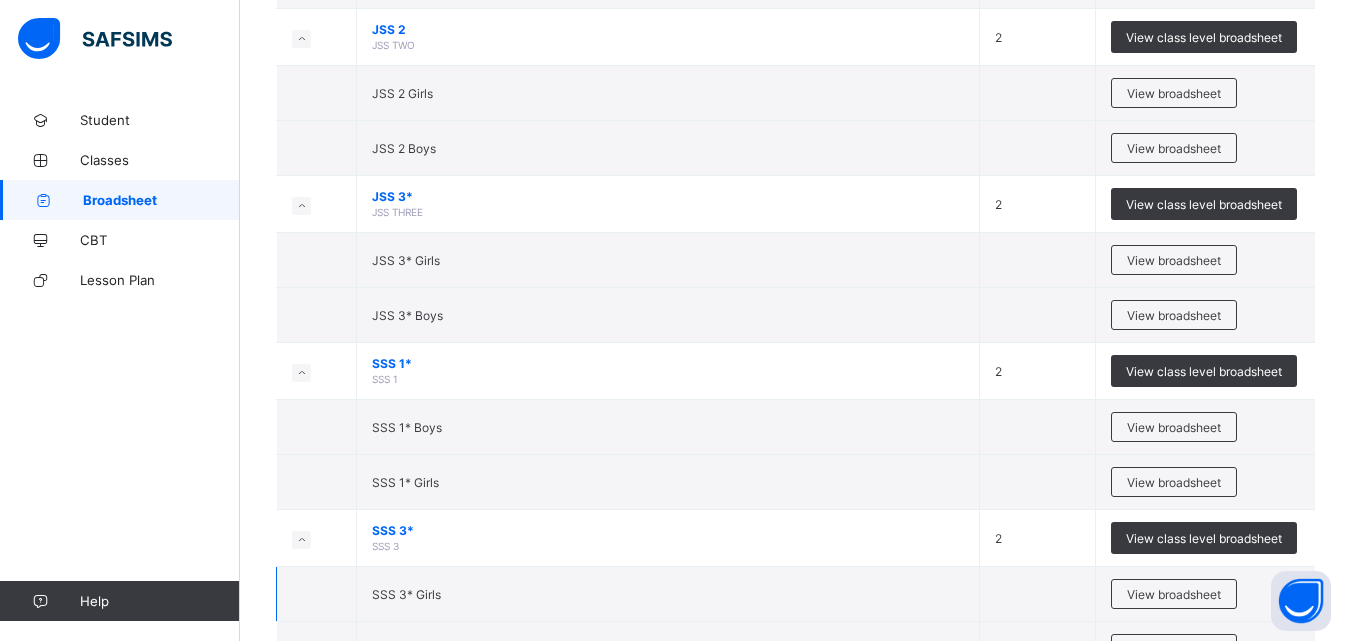 scroll, scrollTop: 8135, scrollLeft: 0, axis: vertical 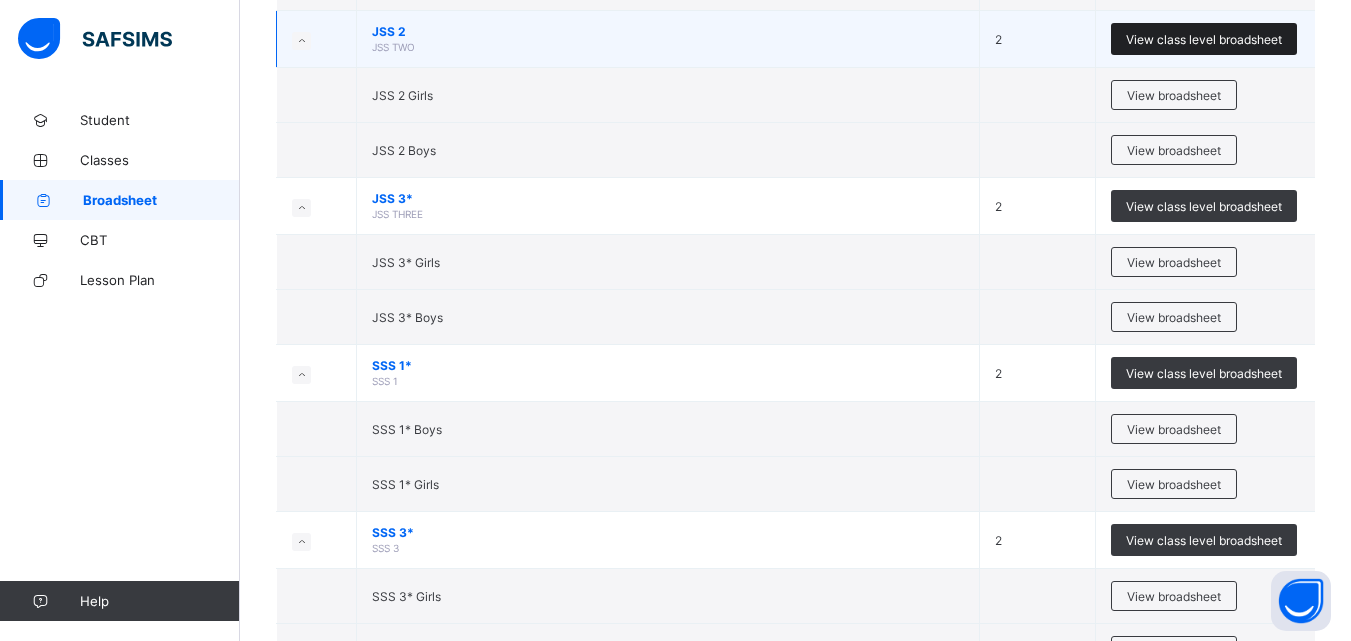 click on "View class level broadsheet" at bounding box center [1204, 39] 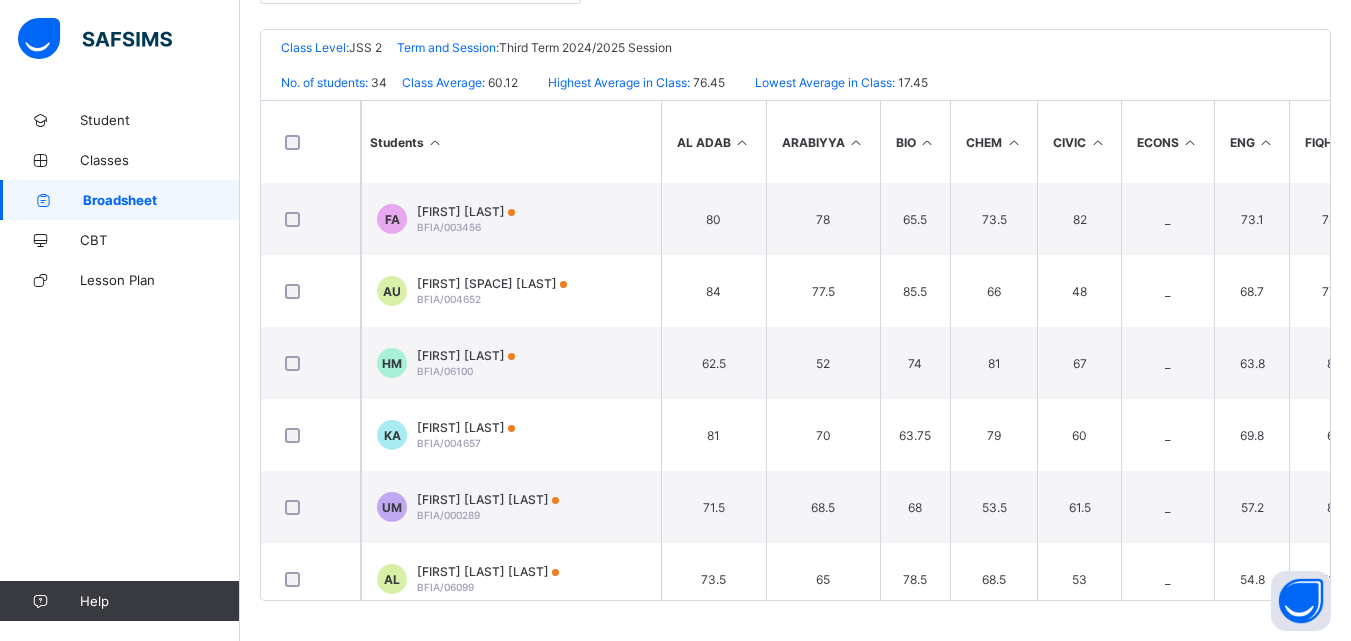 scroll, scrollTop: 0, scrollLeft: 0, axis: both 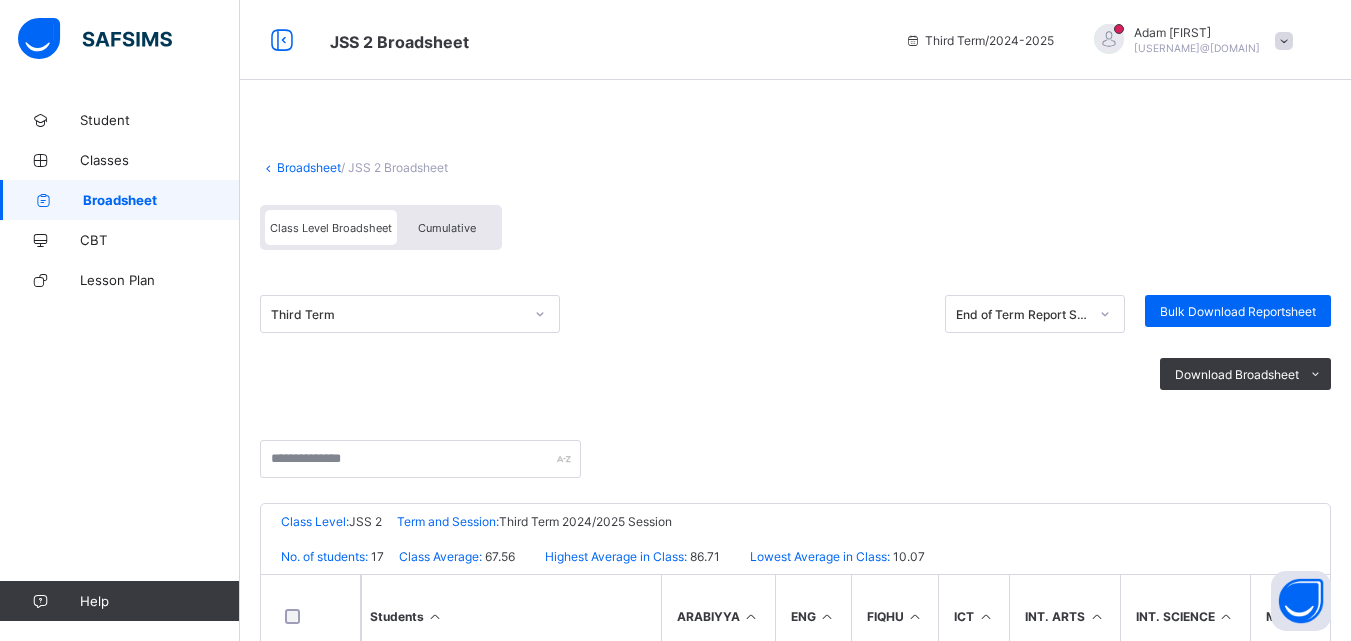 click on "Cumulative" at bounding box center (447, 228) 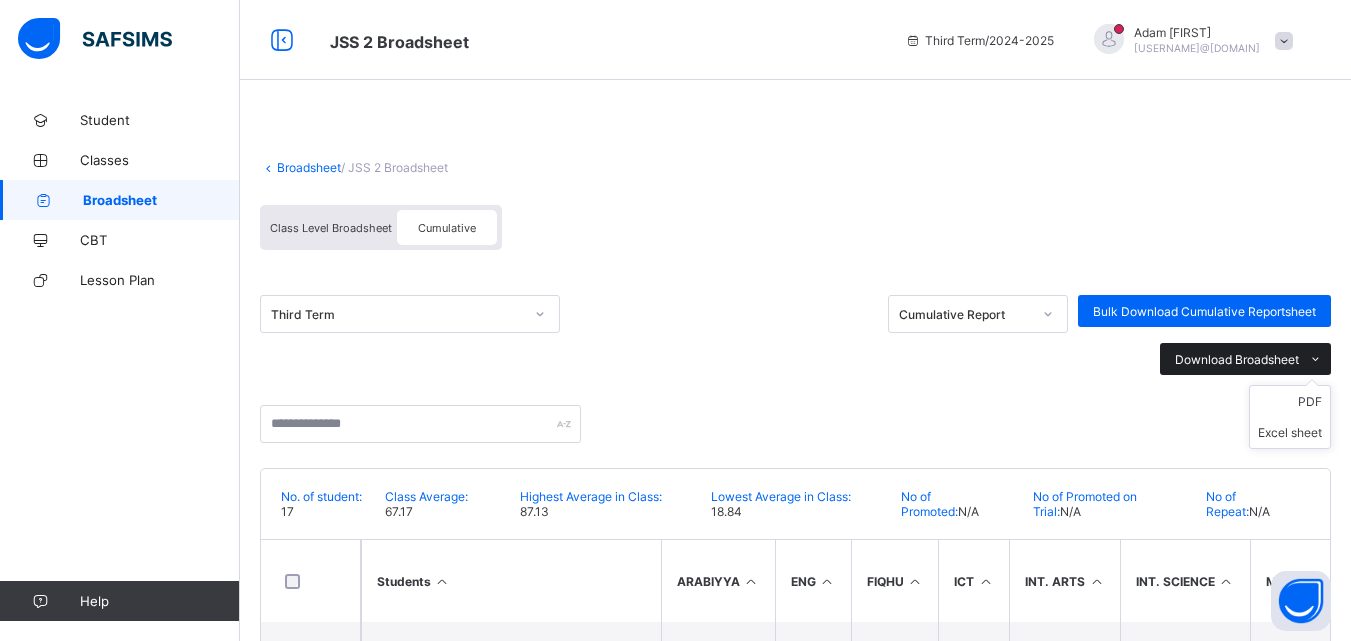 click at bounding box center (1315, 359) 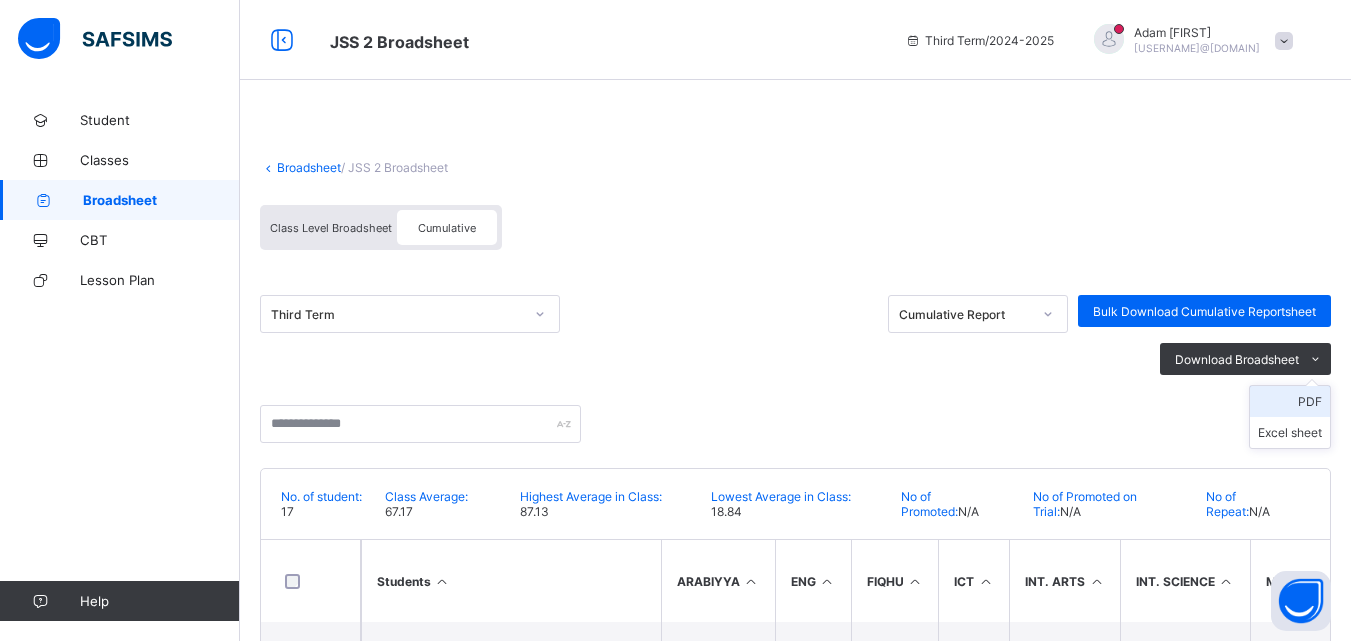 click on "PDF" at bounding box center [1290, 401] 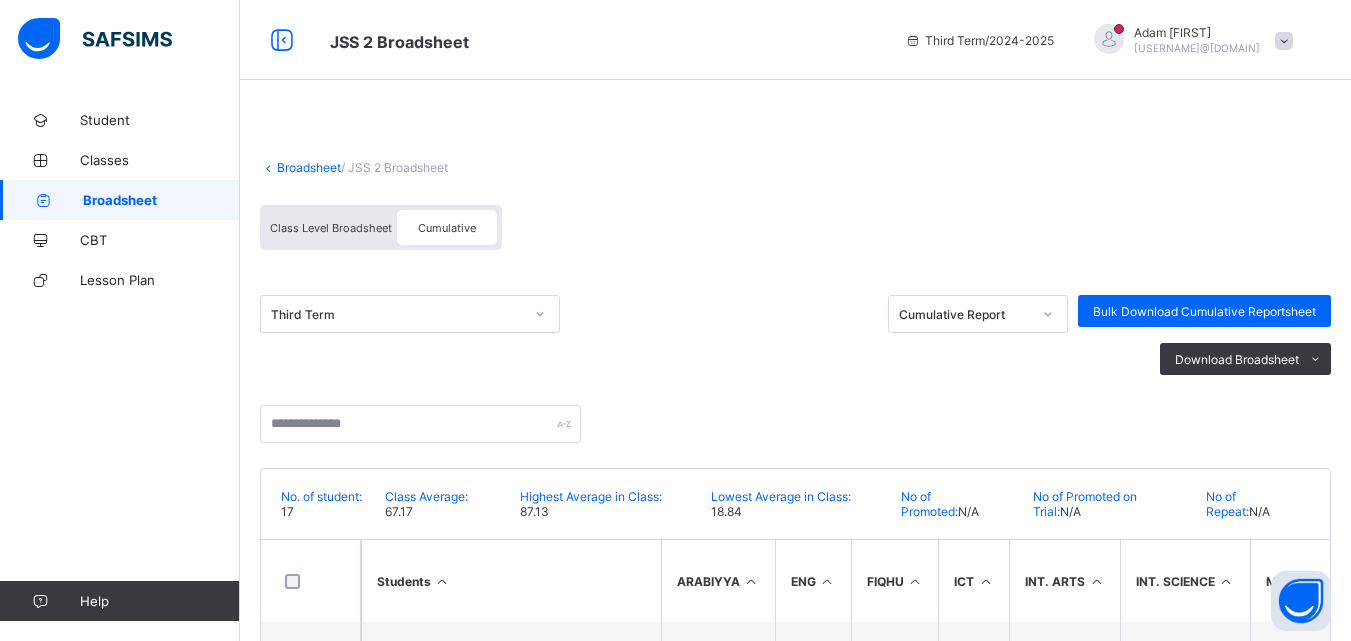 click on "Broadsheet" at bounding box center [309, 167] 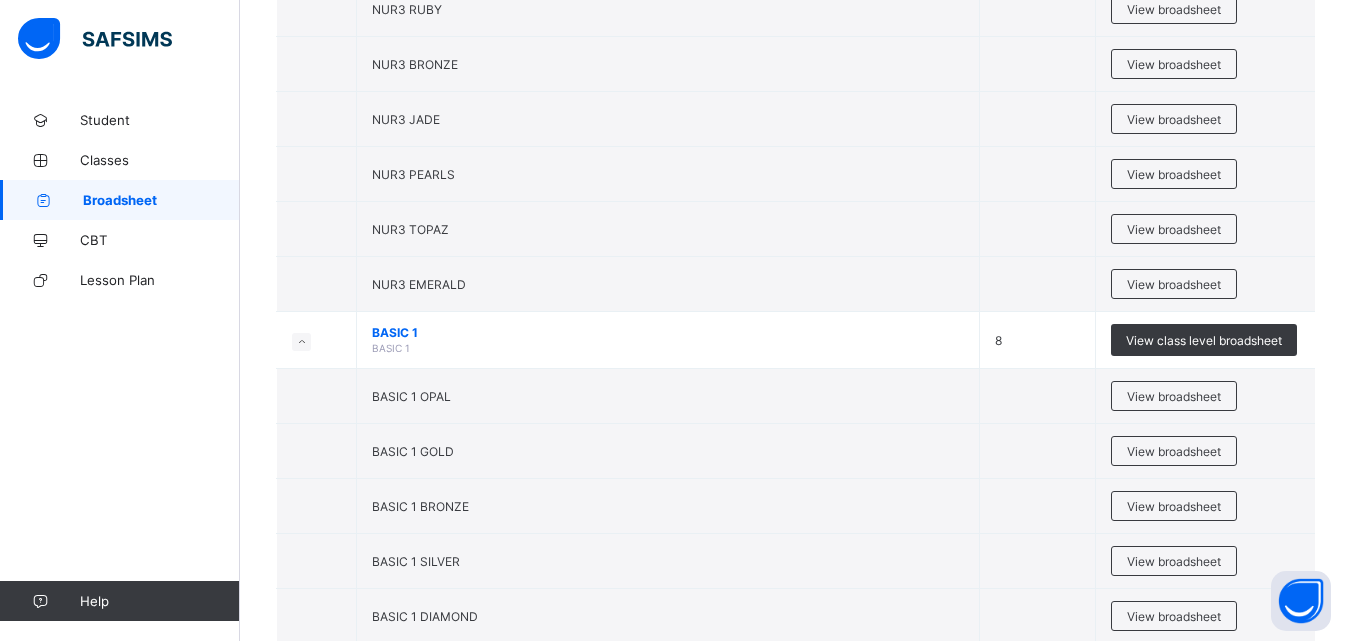 scroll, scrollTop: 8335, scrollLeft: 0, axis: vertical 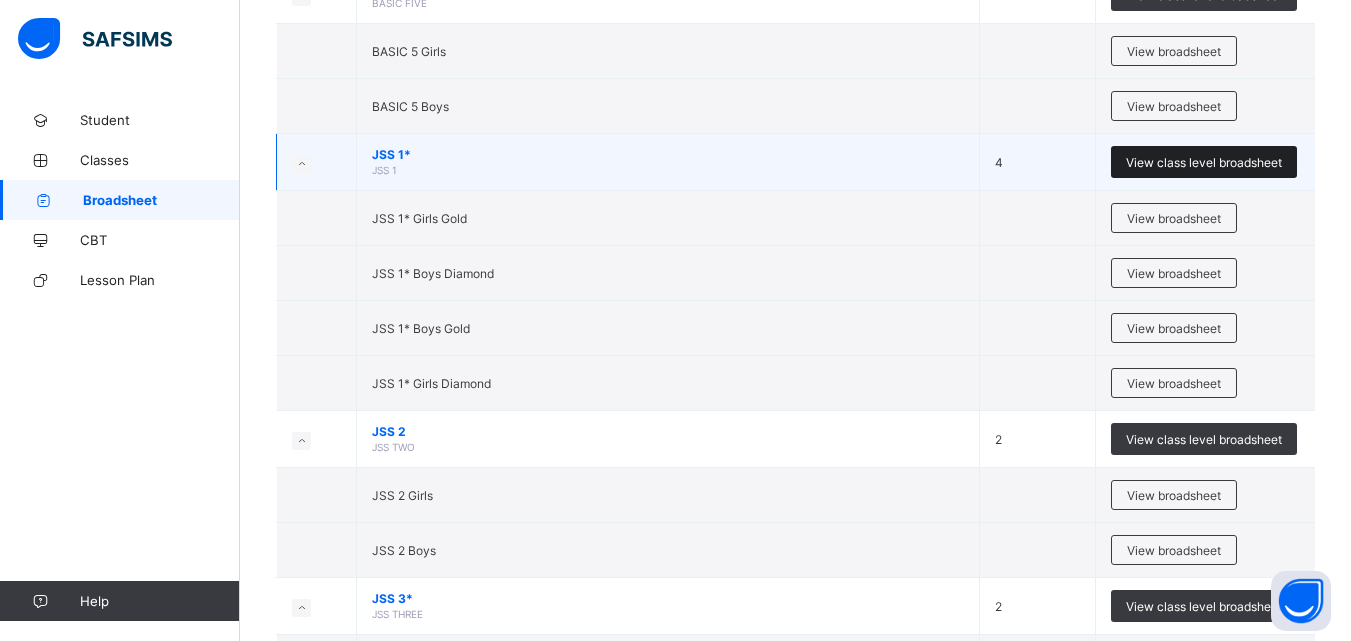 click on "View class level broadsheet" at bounding box center (1204, 162) 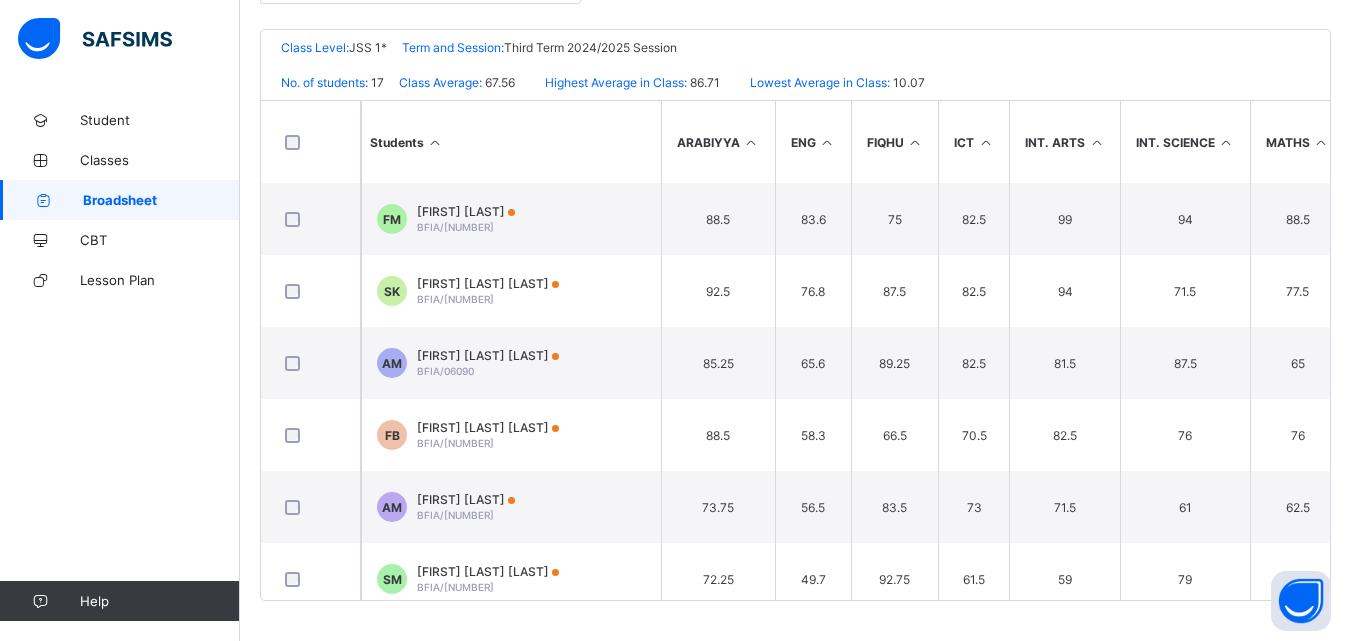 scroll, scrollTop: 0, scrollLeft: 0, axis: both 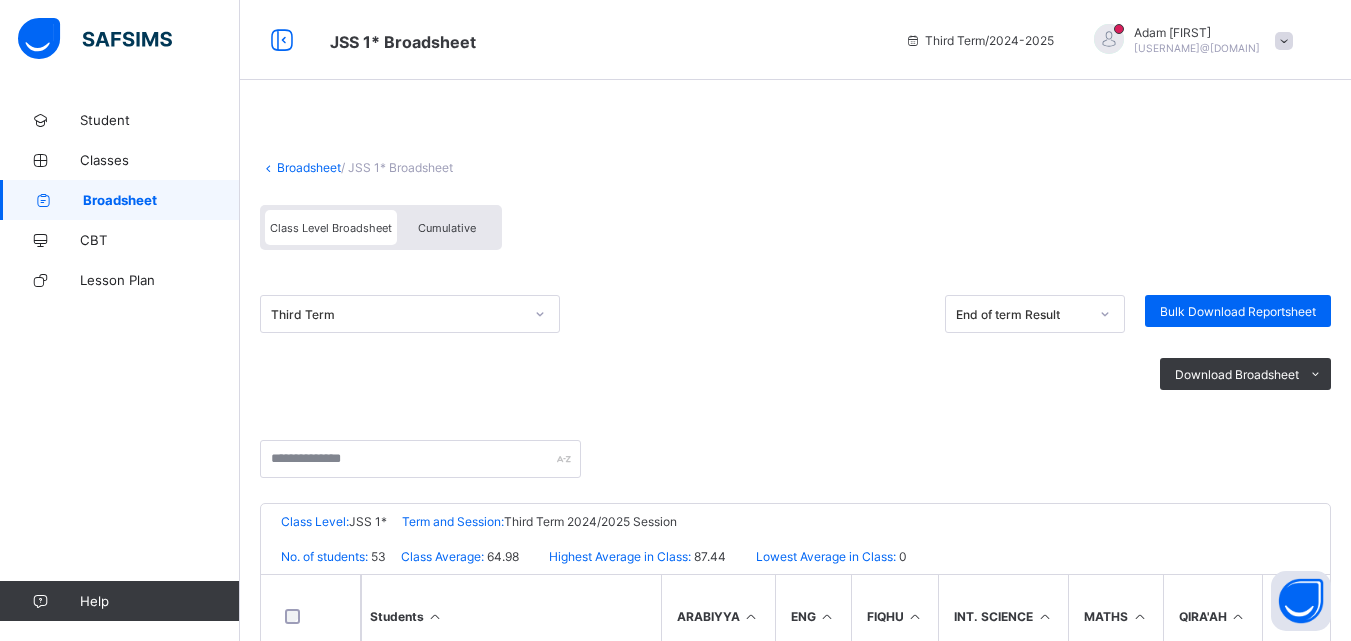 click on "Cumulative" at bounding box center (447, 228) 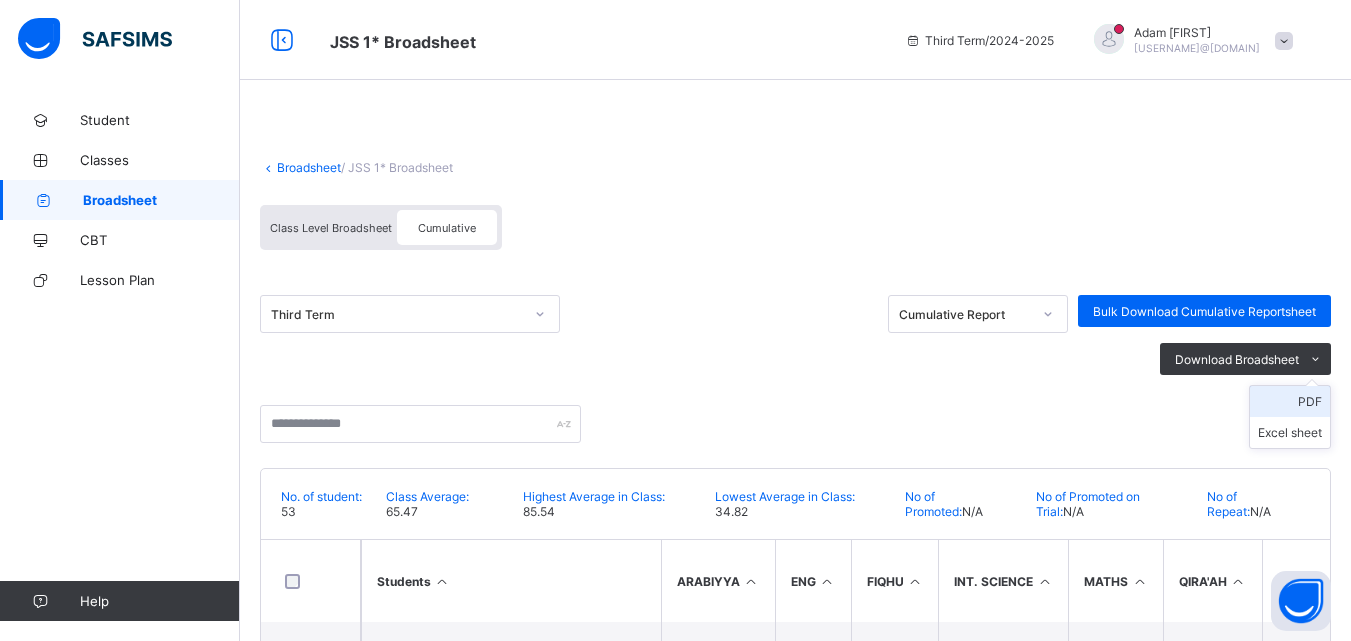 click on "PDF" at bounding box center (1290, 401) 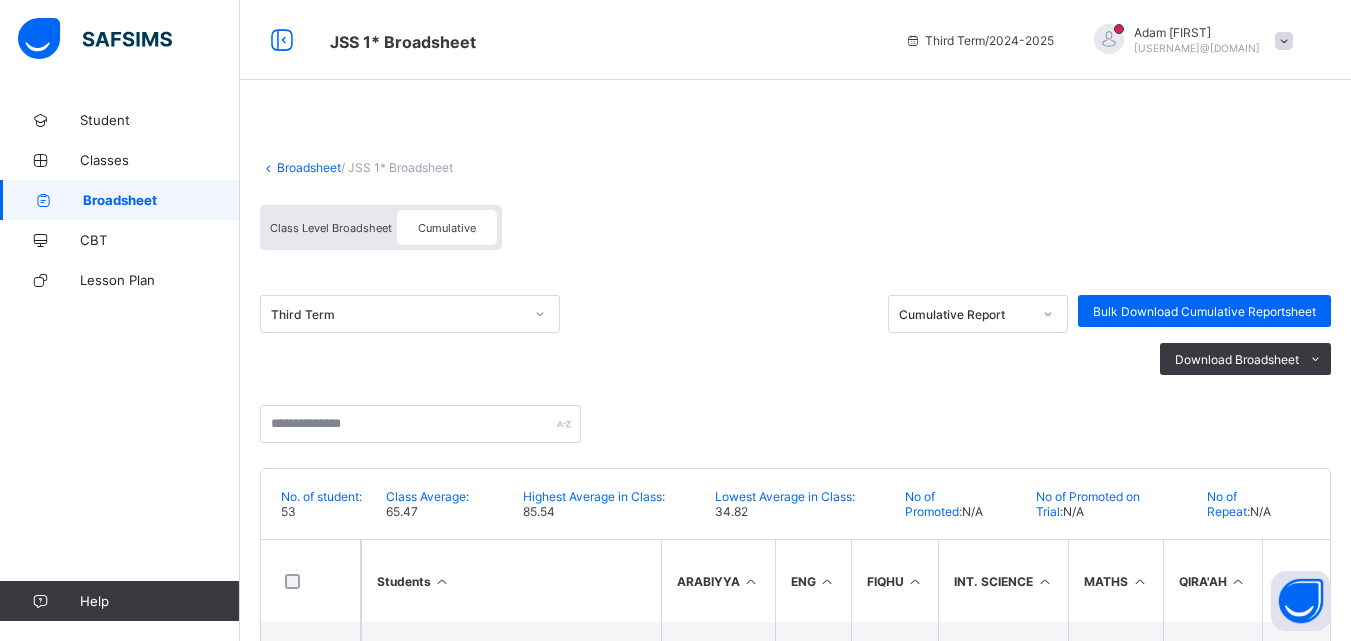 click on "Broadsheet" at bounding box center (309, 167) 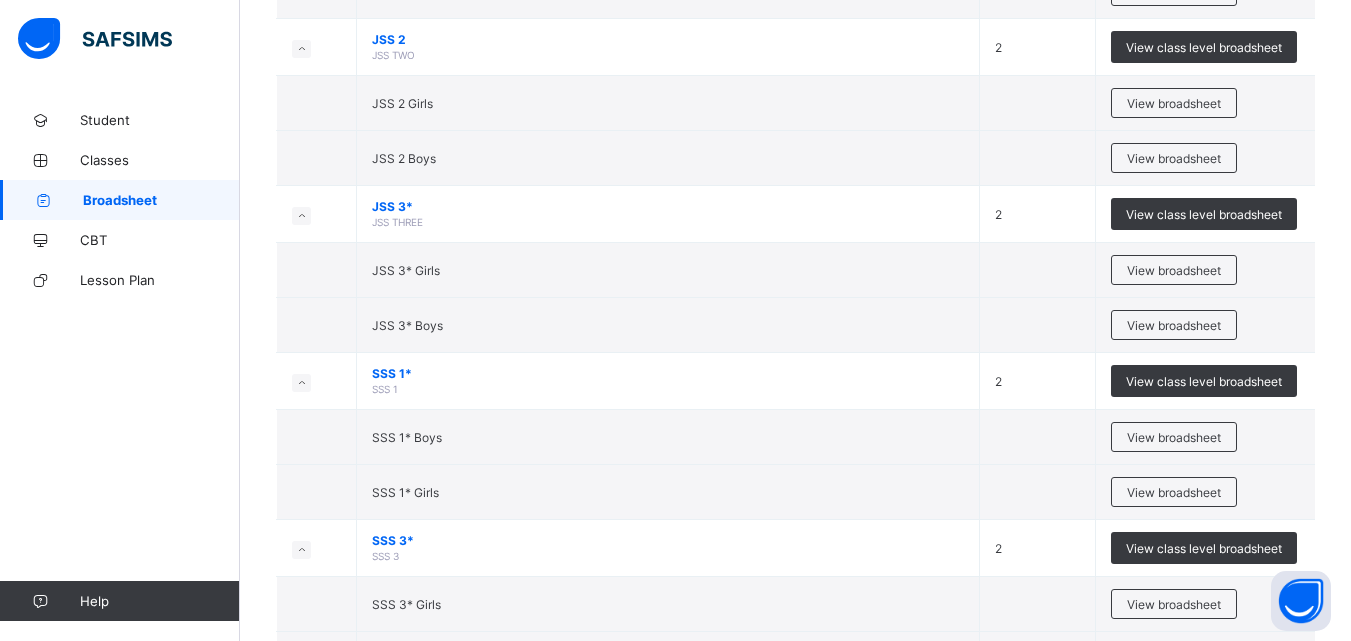 scroll, scrollTop: 8335, scrollLeft: 0, axis: vertical 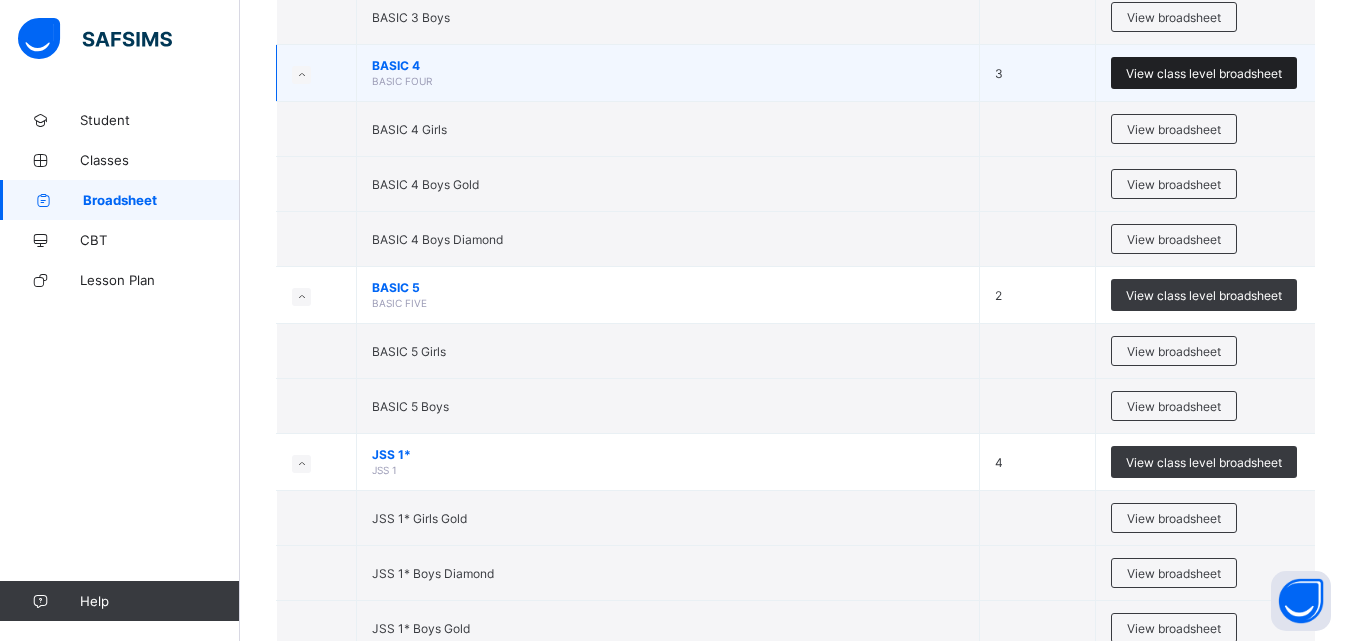 click on "View class level broadsheet" at bounding box center (1204, 73) 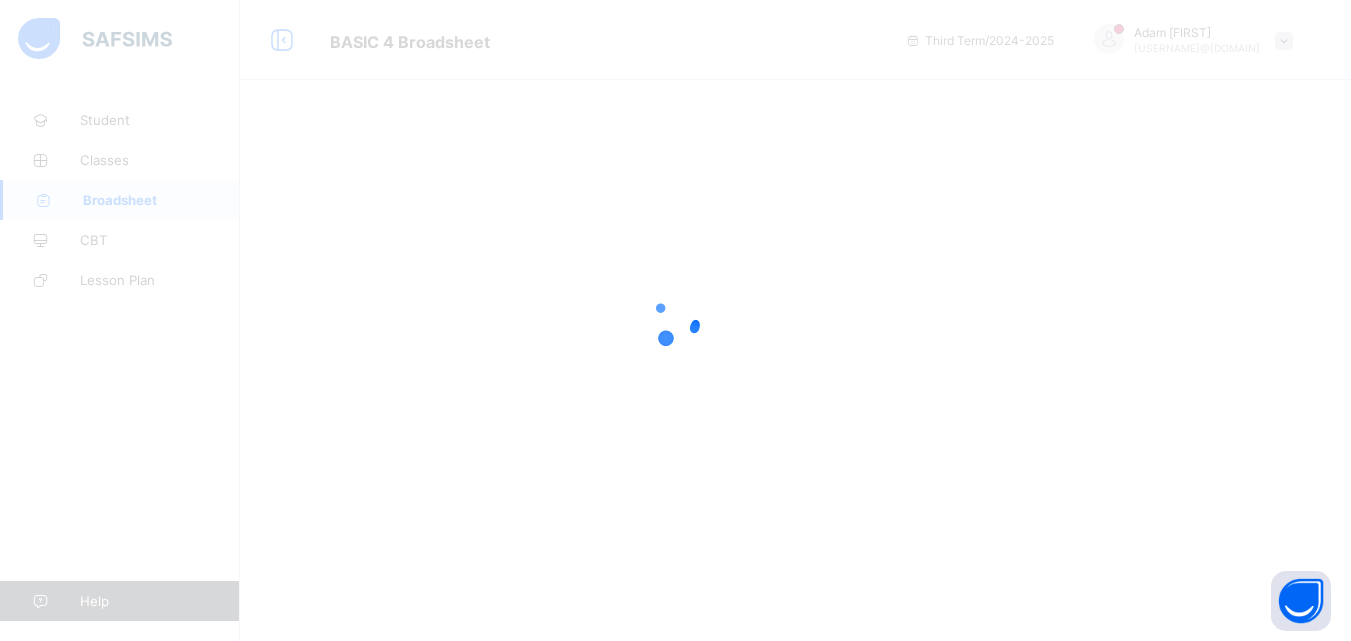 scroll, scrollTop: 0, scrollLeft: 0, axis: both 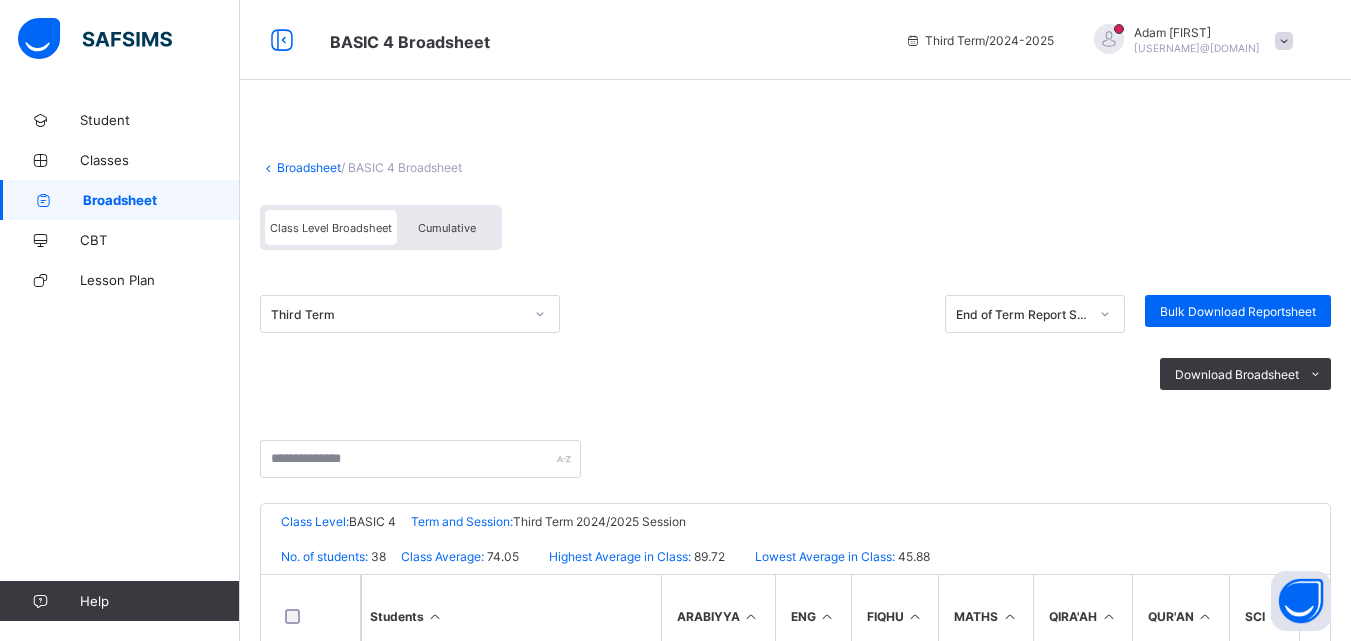click on "Cumulative" at bounding box center [447, 228] 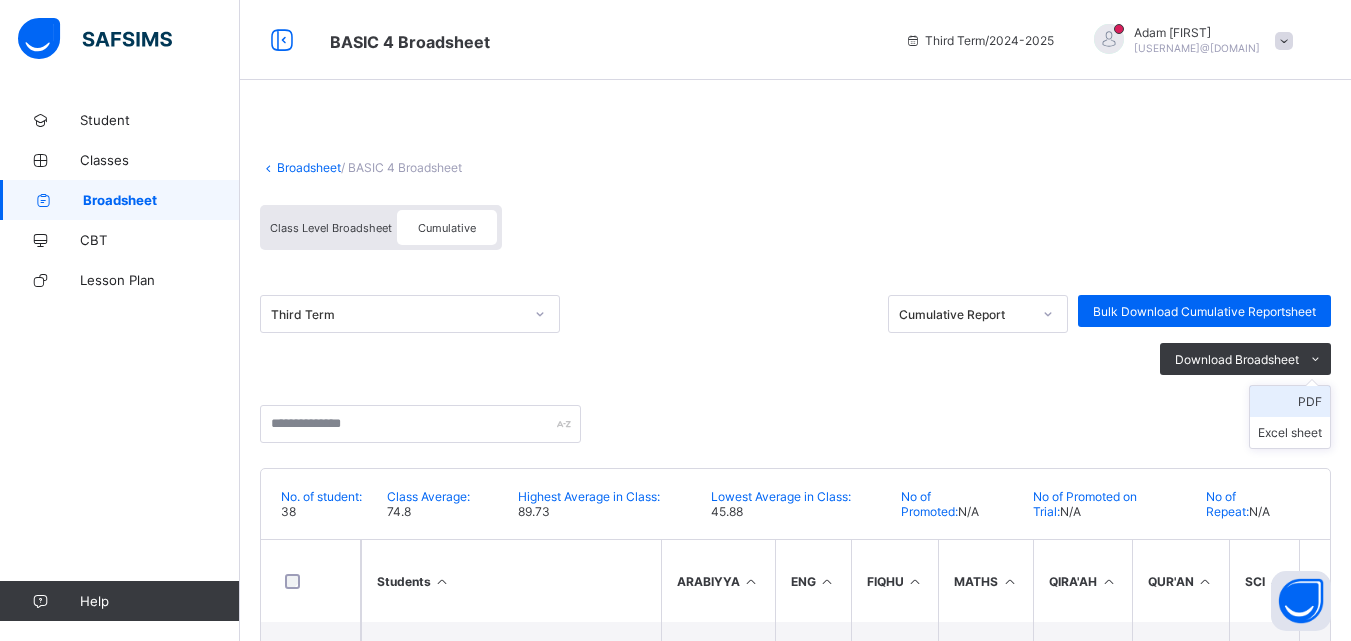 click on "PDF" at bounding box center (1290, 401) 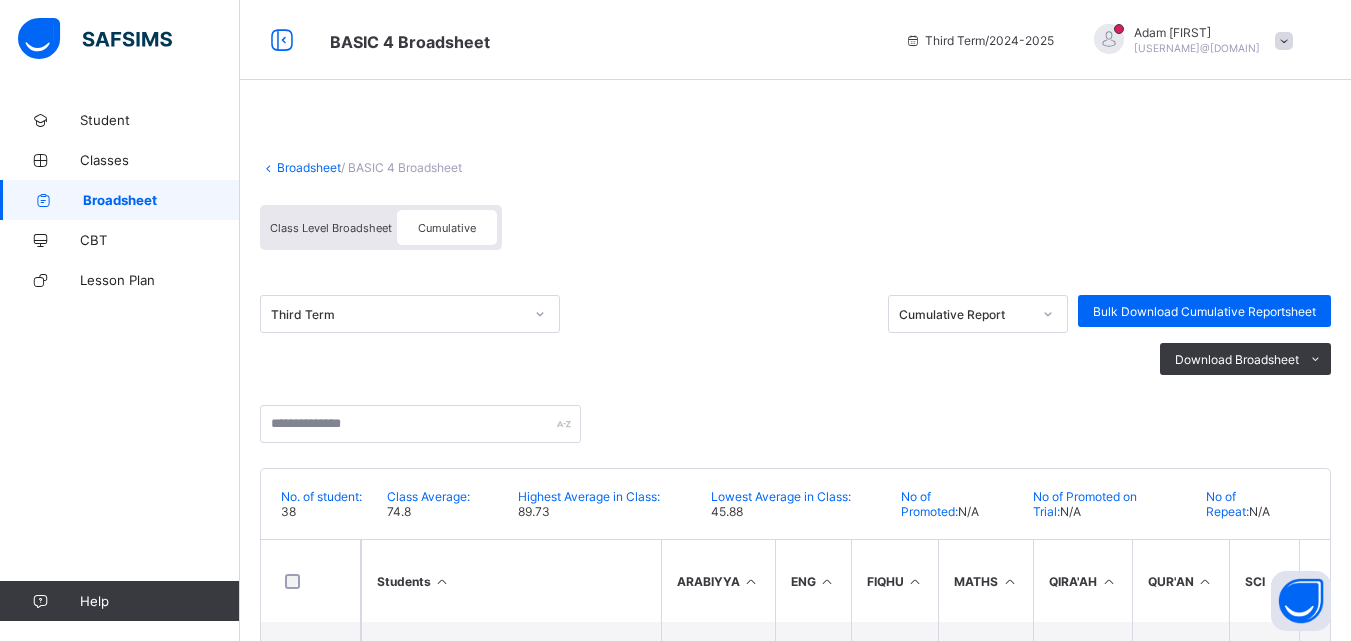 click on "Broadsheet" at bounding box center [309, 167] 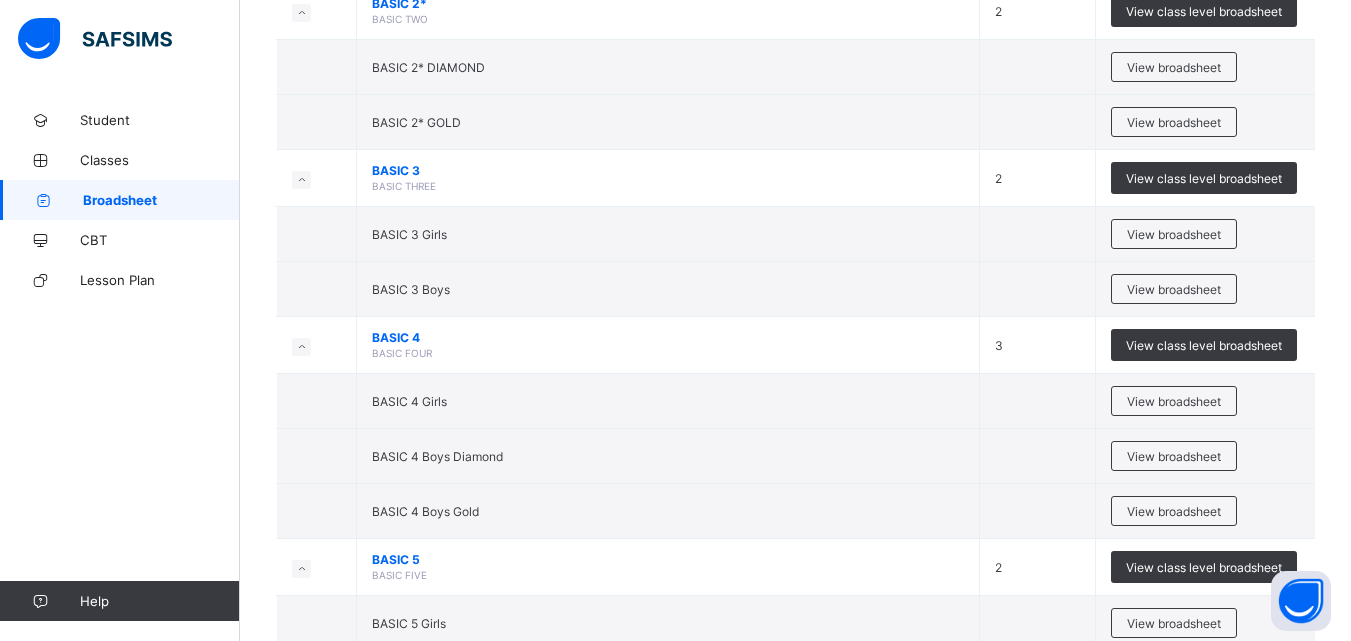 scroll, scrollTop: 7104, scrollLeft: 0, axis: vertical 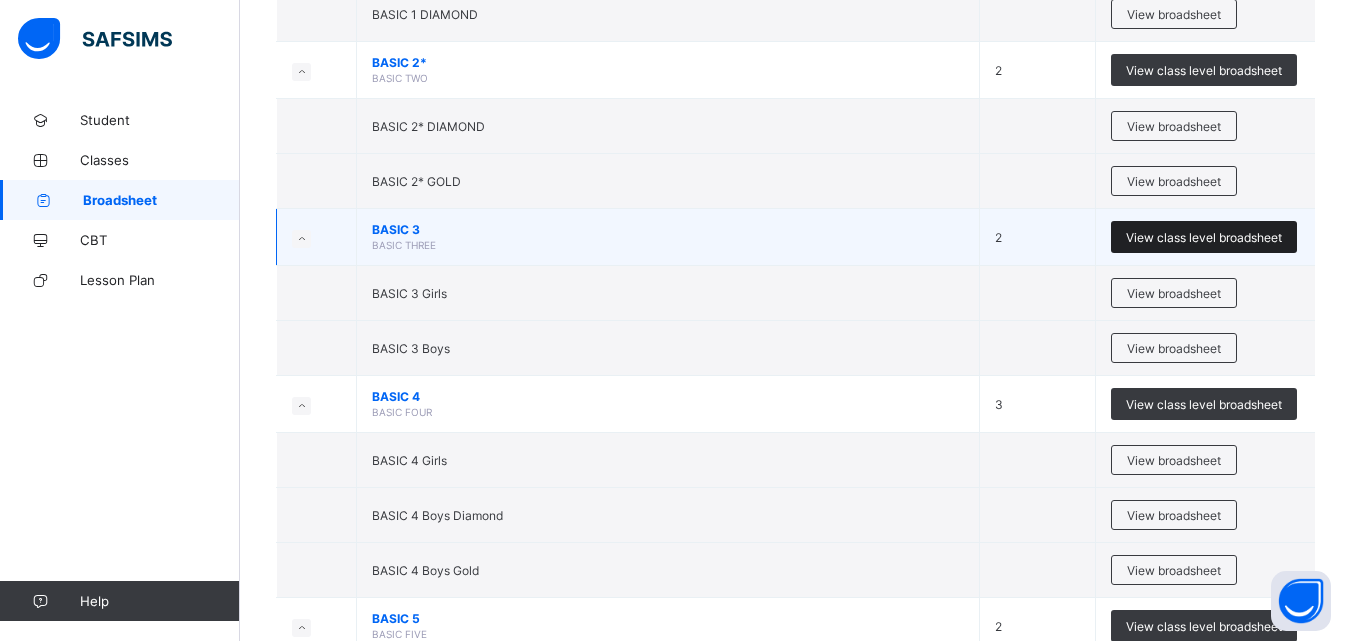 click on "View class level broadsheet" at bounding box center (1204, 237) 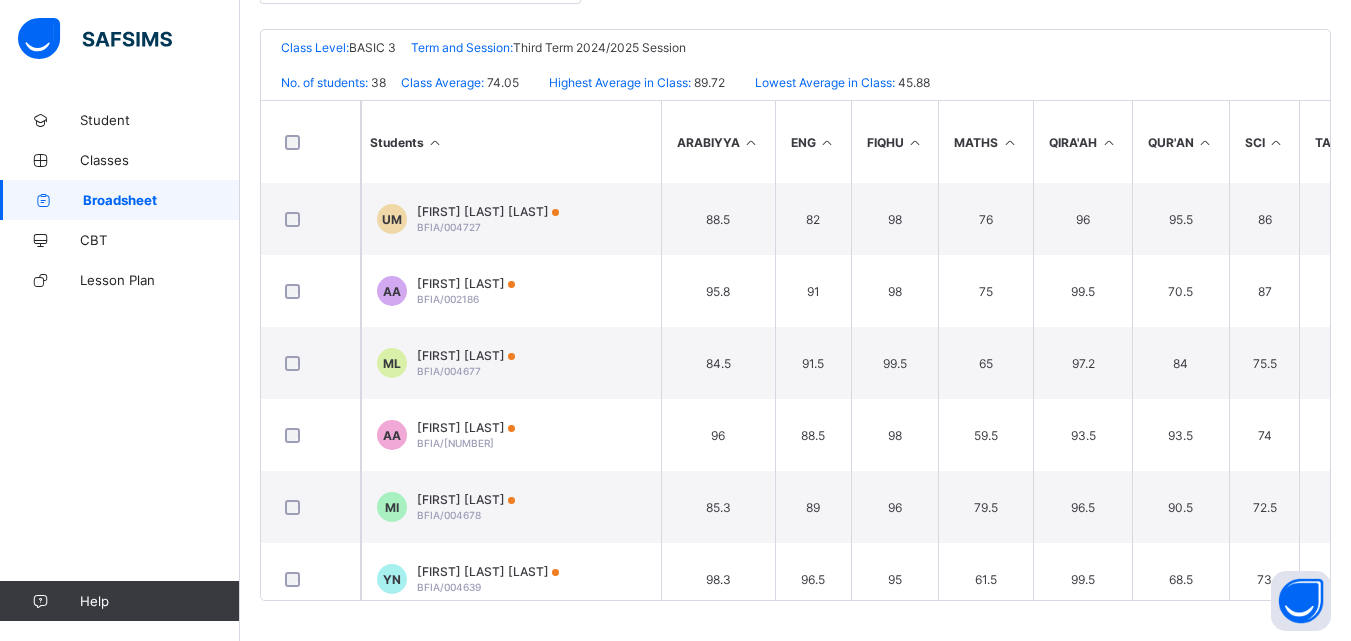 scroll, scrollTop: 0, scrollLeft: 0, axis: both 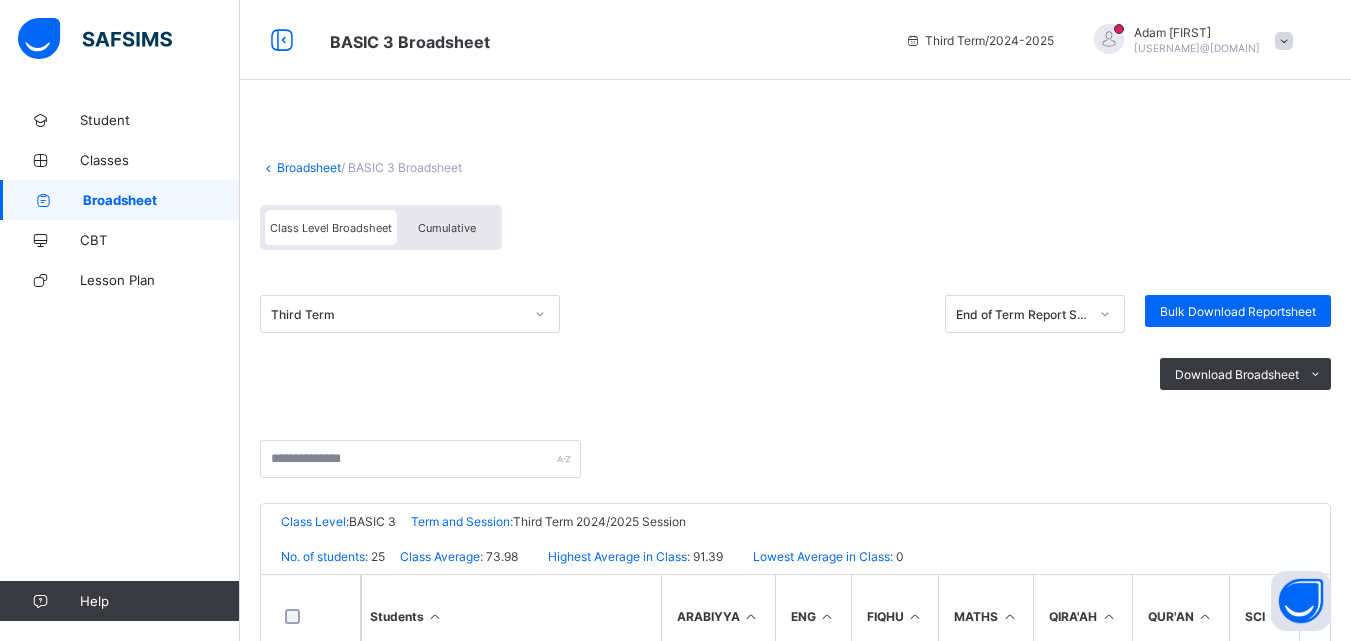 click on "Cumulative" at bounding box center (447, 228) 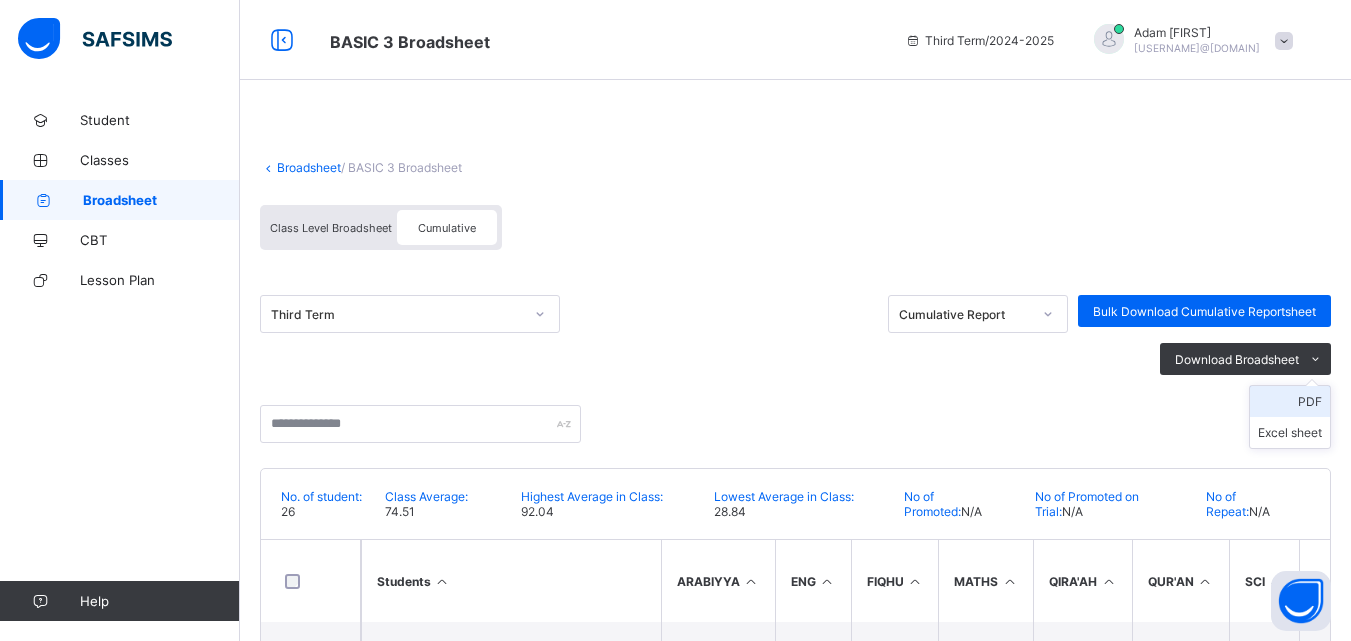 click on "PDF" at bounding box center (1290, 401) 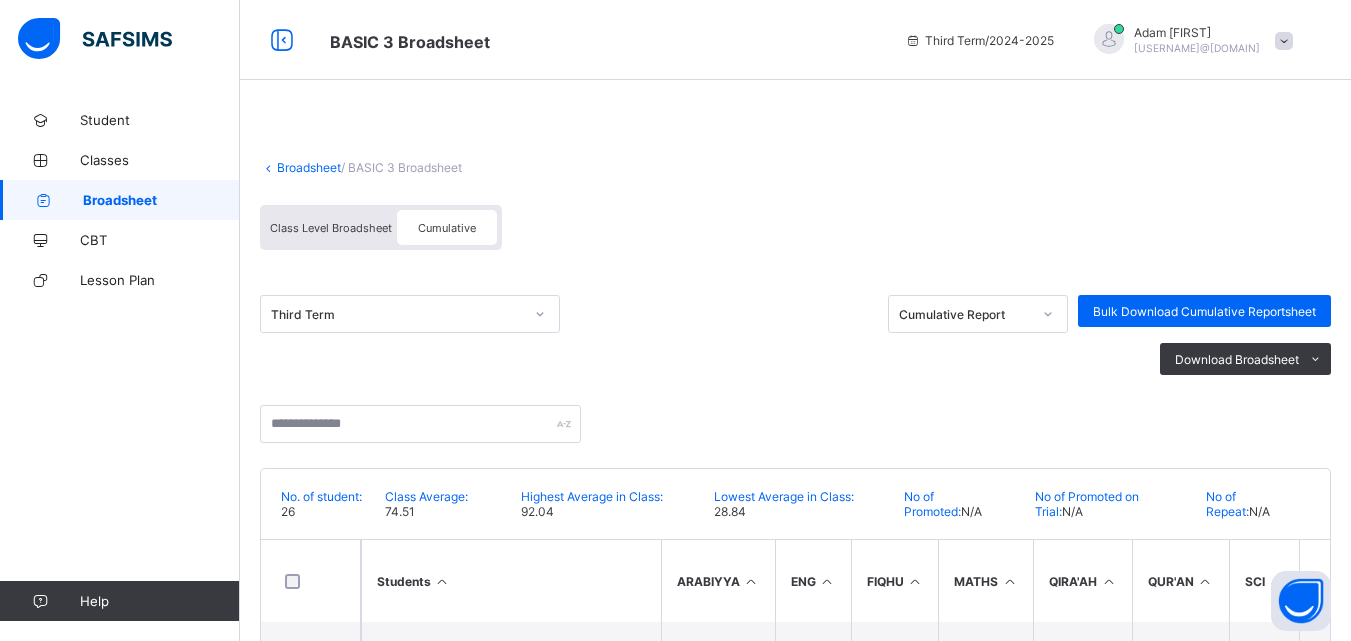 click on "Broadsheet" at bounding box center [309, 167] 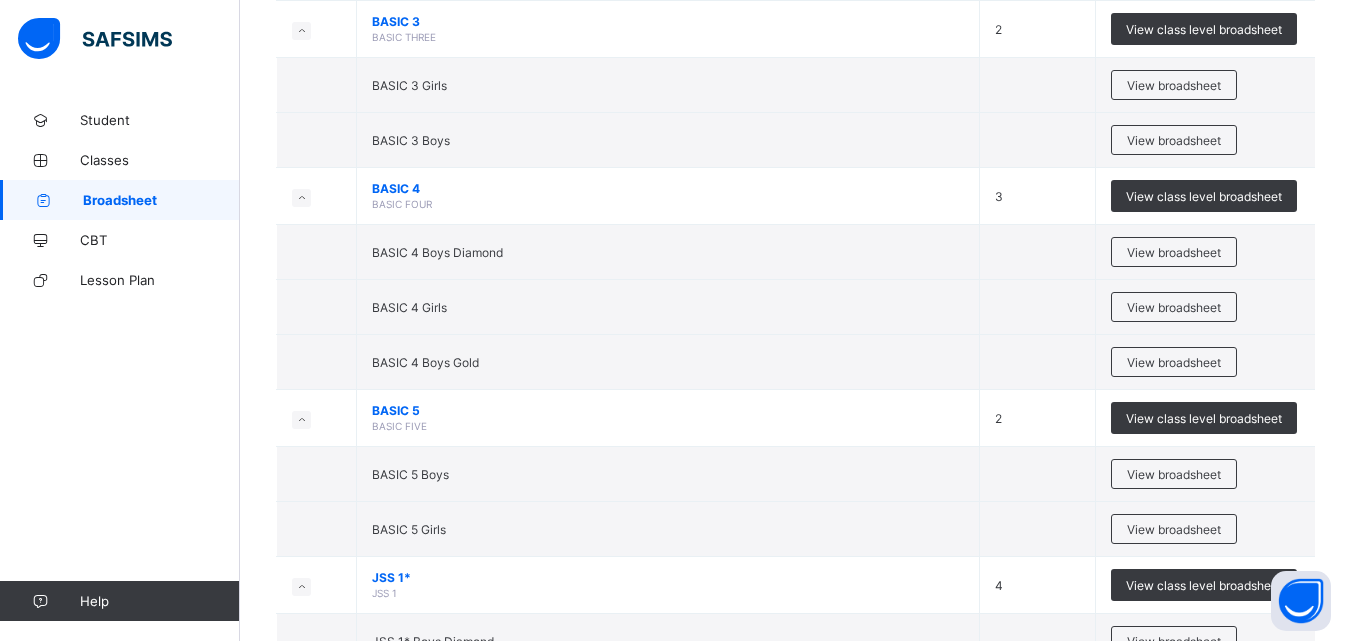 scroll, scrollTop: 7163, scrollLeft: 0, axis: vertical 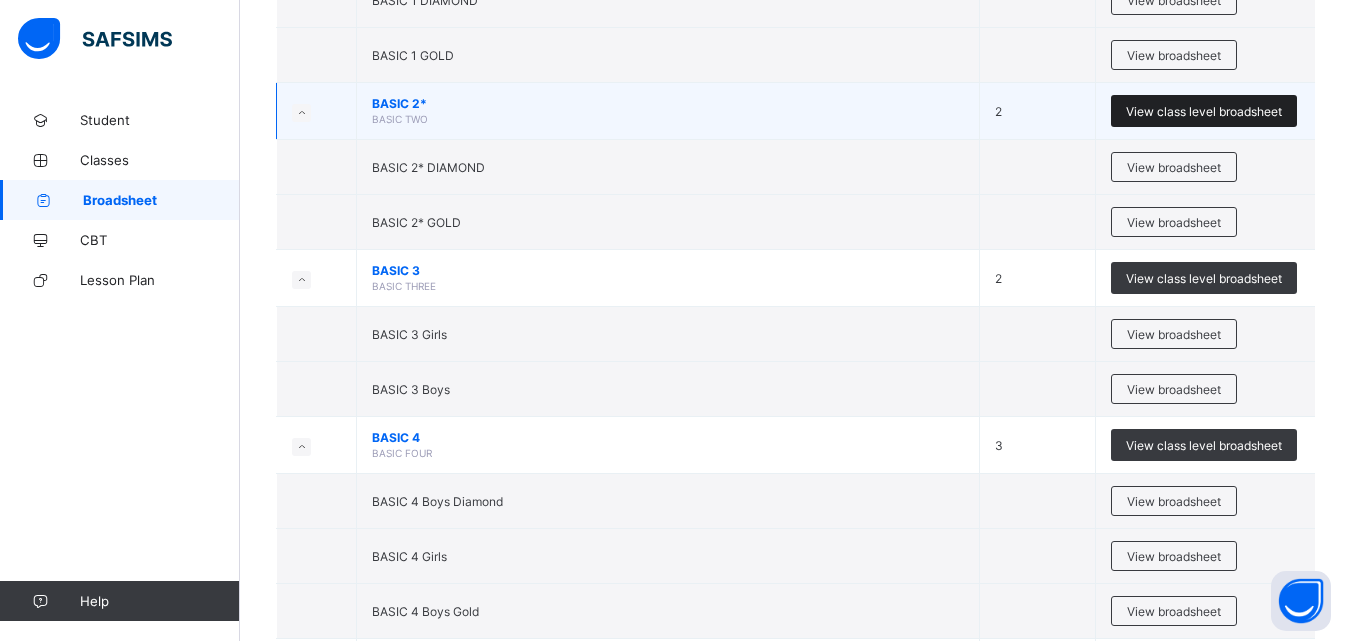 click on "View class level broadsheet" at bounding box center [1204, 111] 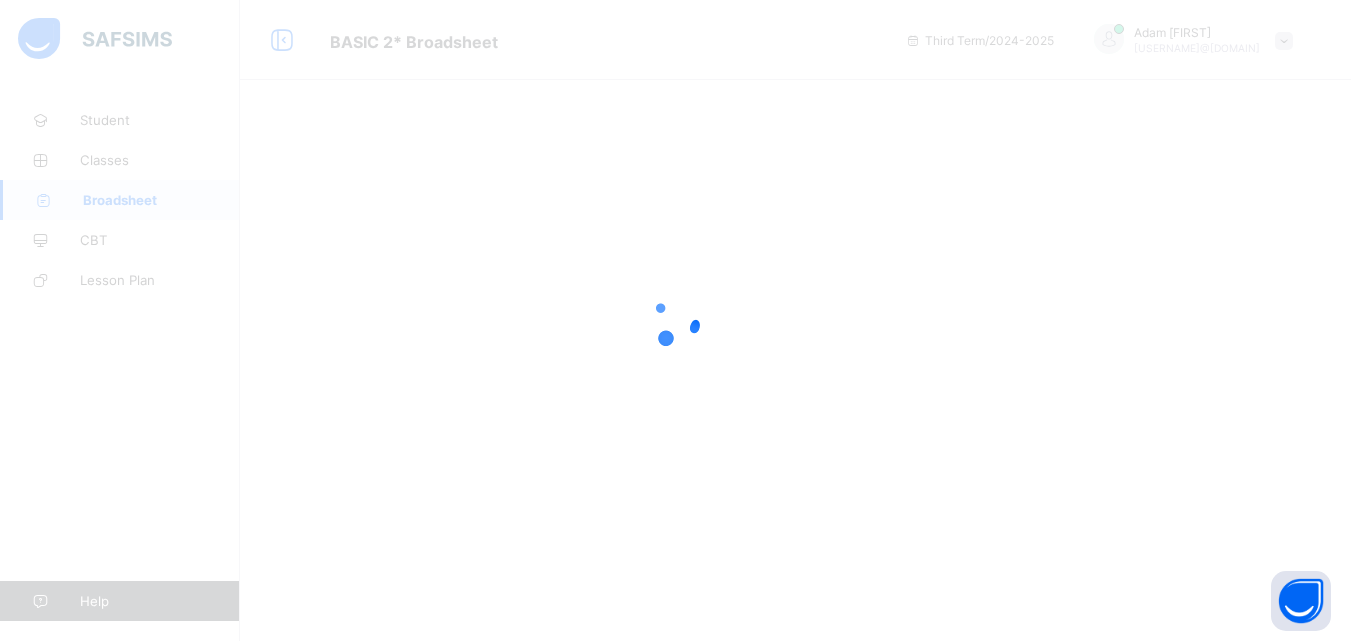 scroll, scrollTop: 0, scrollLeft: 0, axis: both 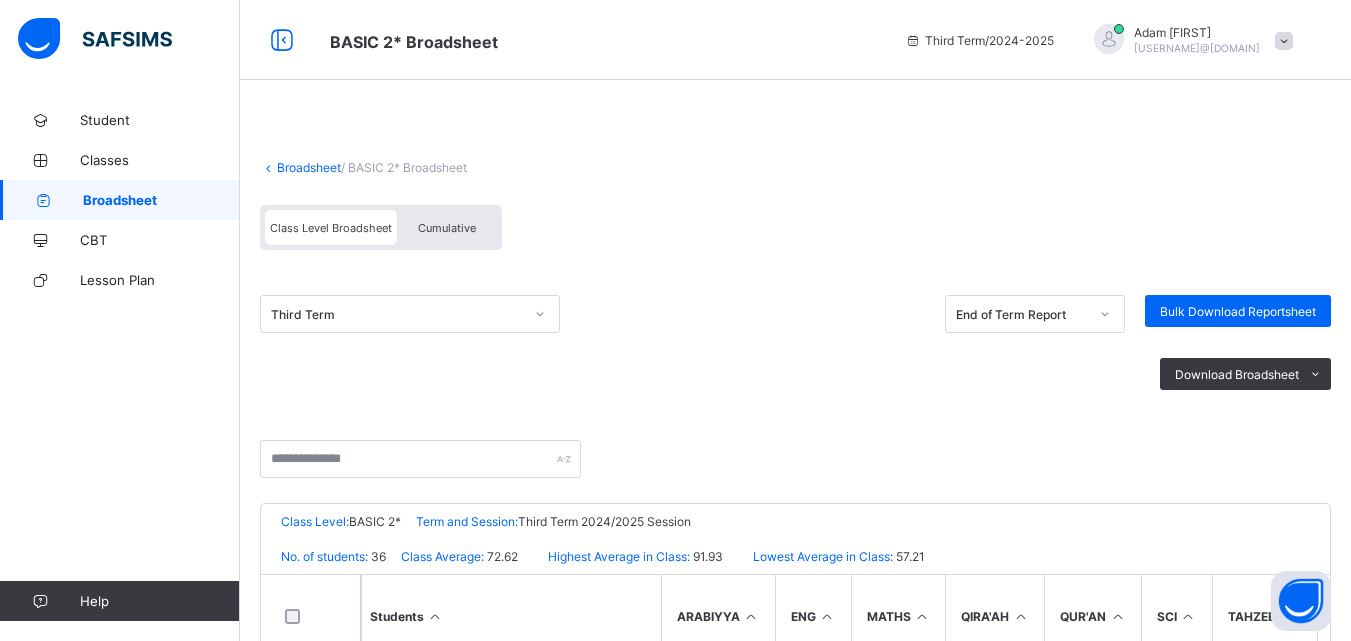 click on "Cumulative" at bounding box center [447, 228] 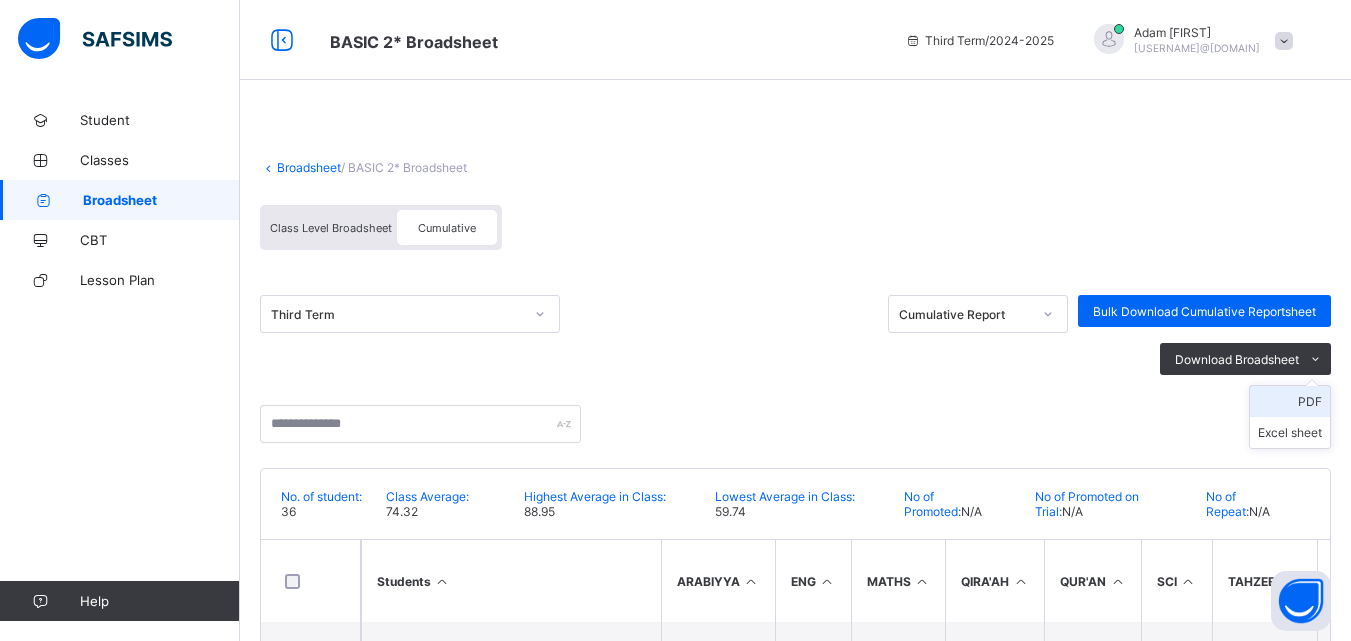 click on "PDF" at bounding box center [1290, 401] 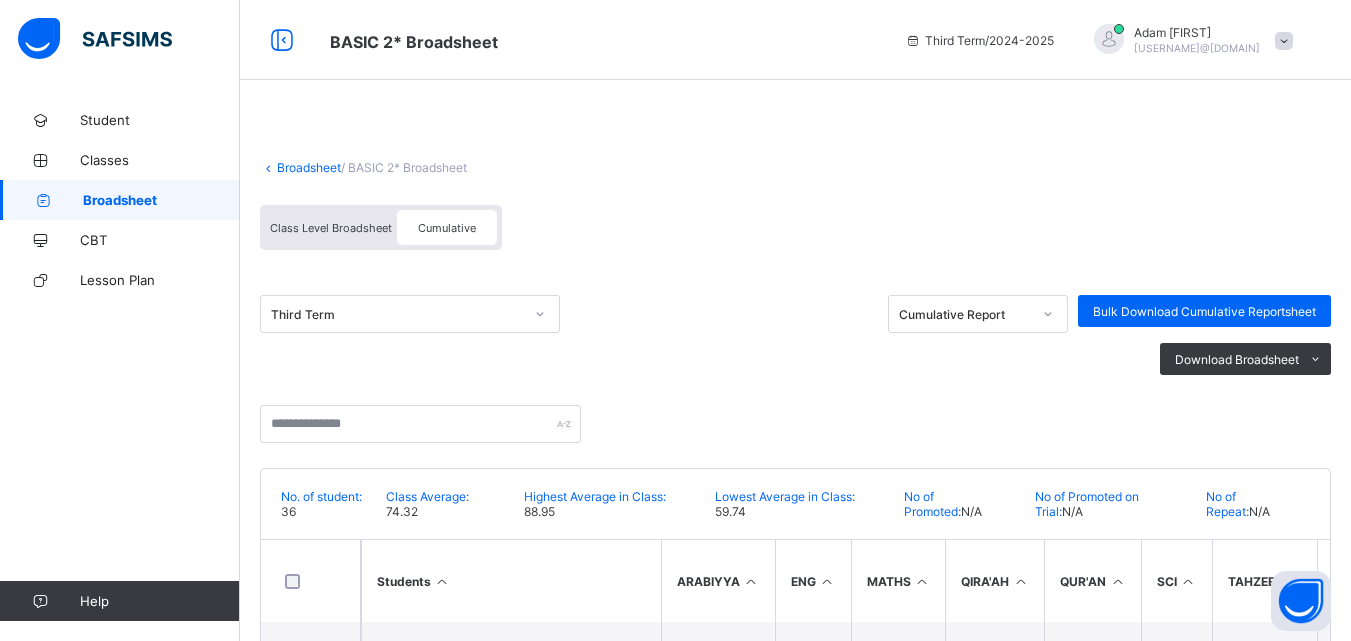 click on "Broadsheet" at bounding box center [309, 167] 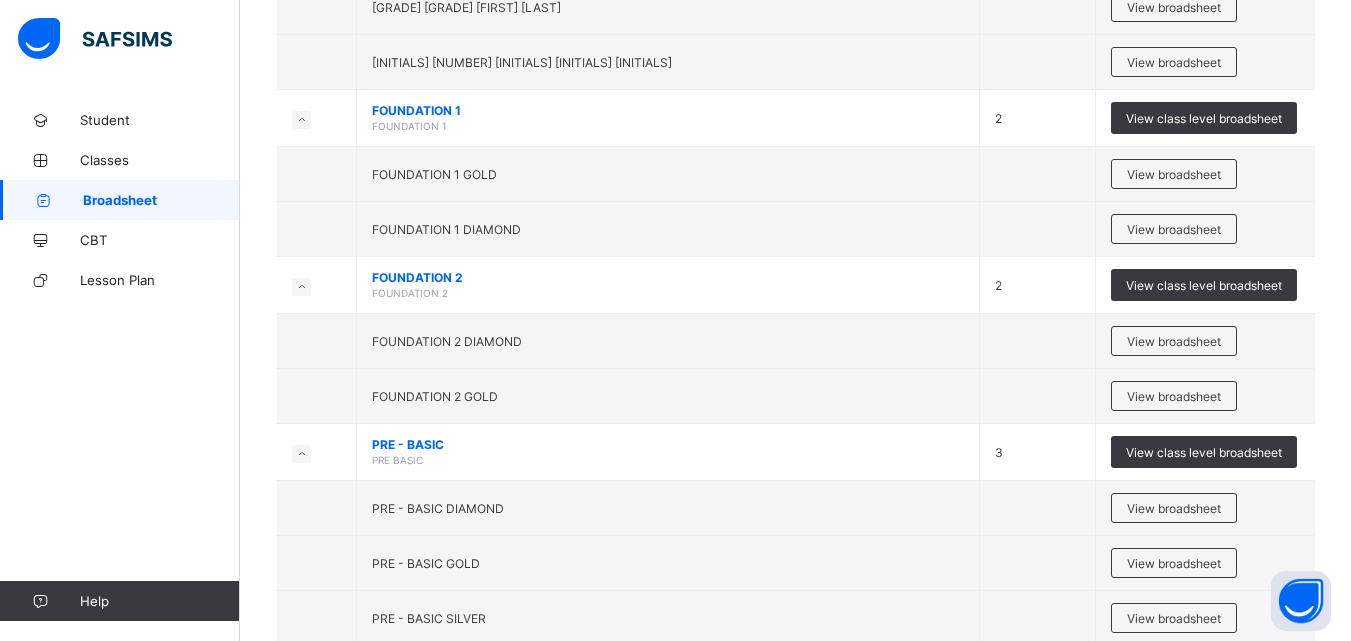 scroll, scrollTop: 6466, scrollLeft: 0, axis: vertical 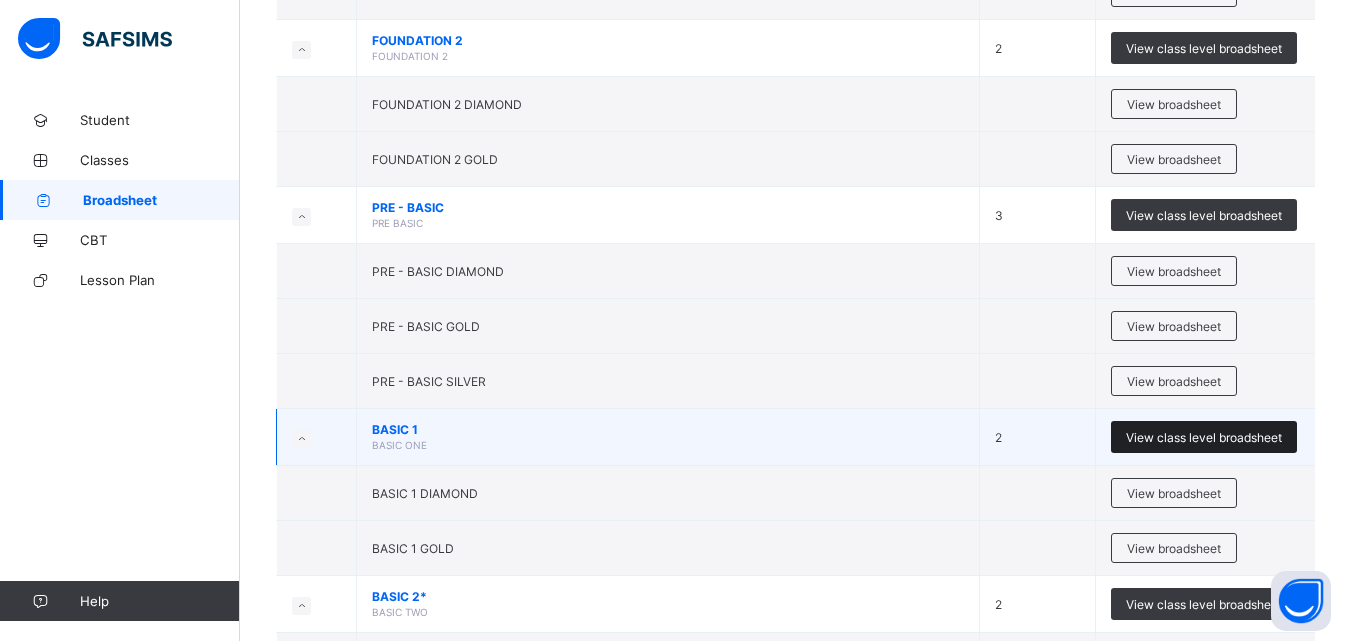 click on "View class level broadsheet" at bounding box center [1204, 437] 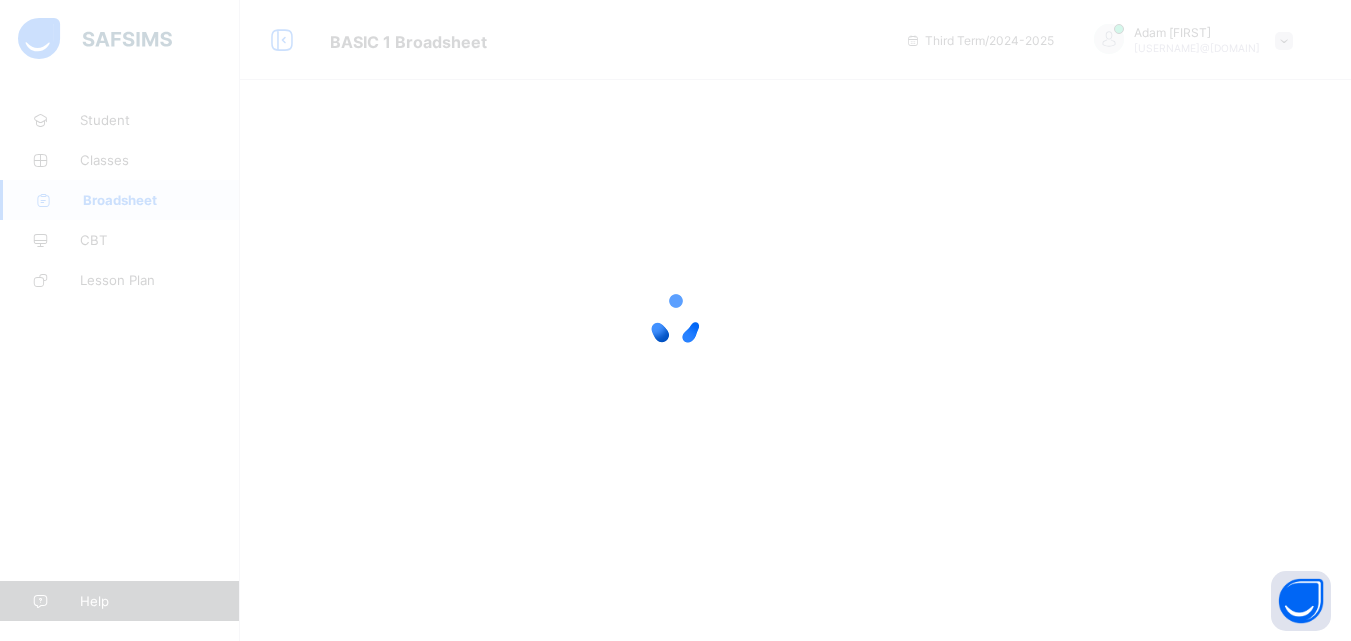 scroll, scrollTop: 0, scrollLeft: 0, axis: both 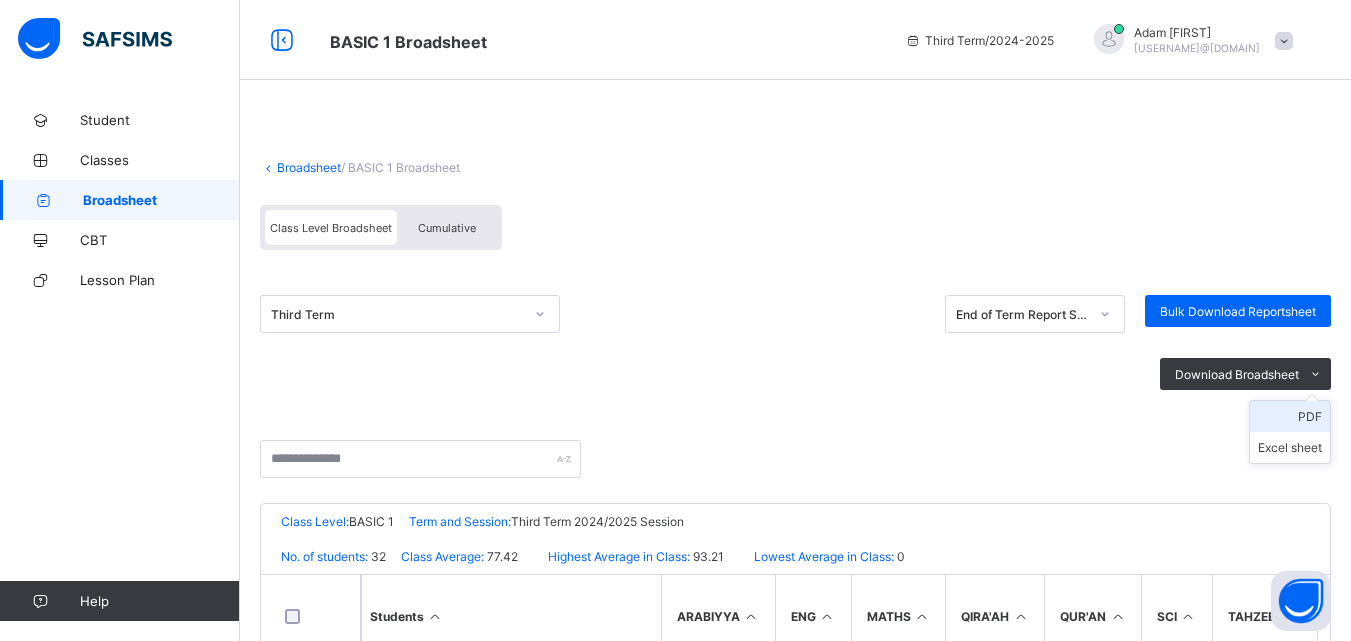 click on "PDF" at bounding box center [1290, 416] 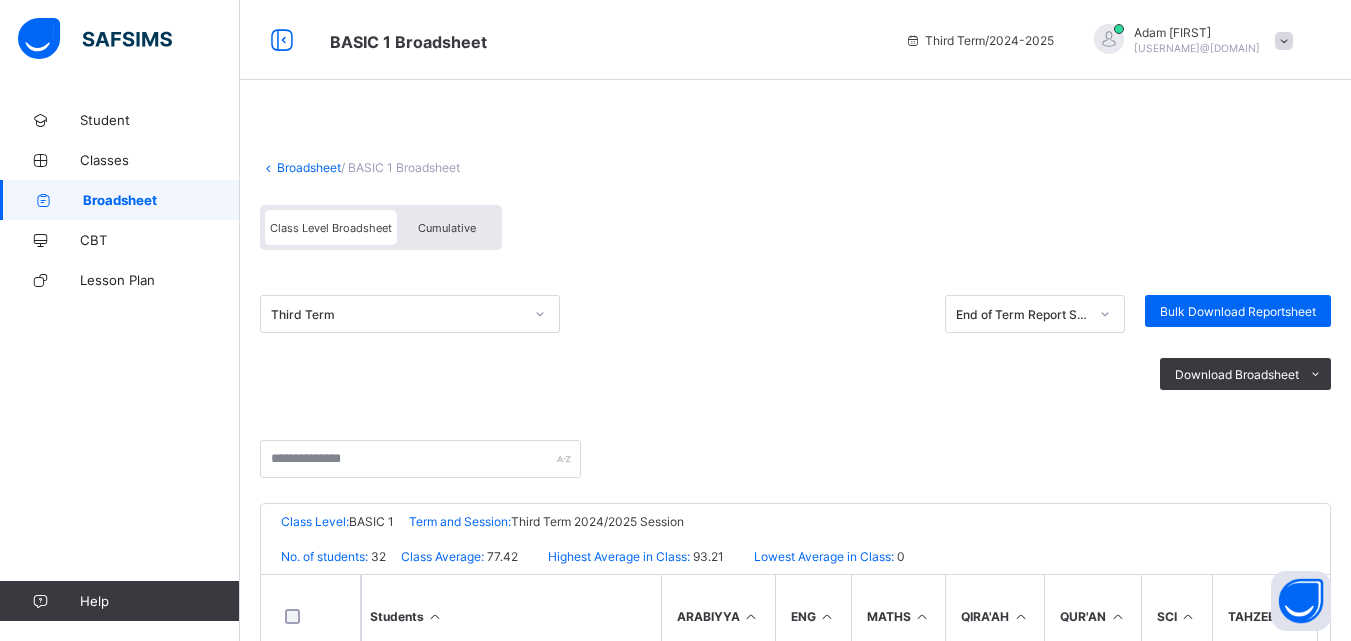 click on "Cumulative" at bounding box center [447, 228] 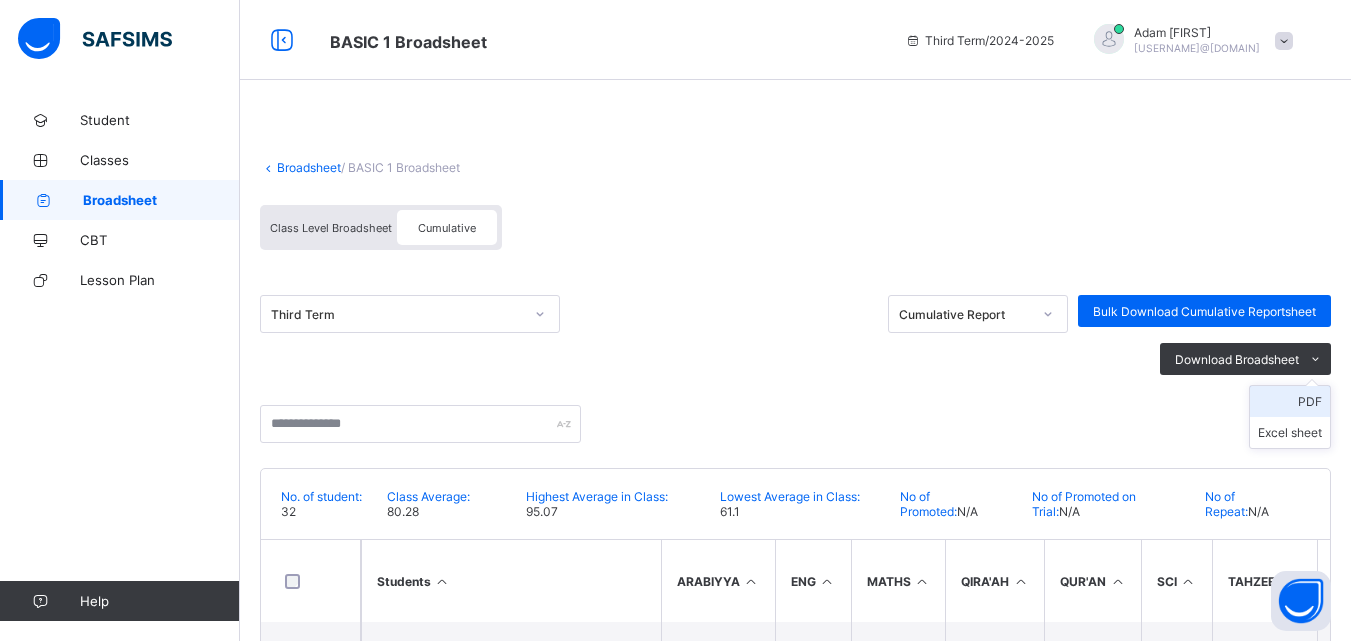 click on "PDF" at bounding box center [1290, 401] 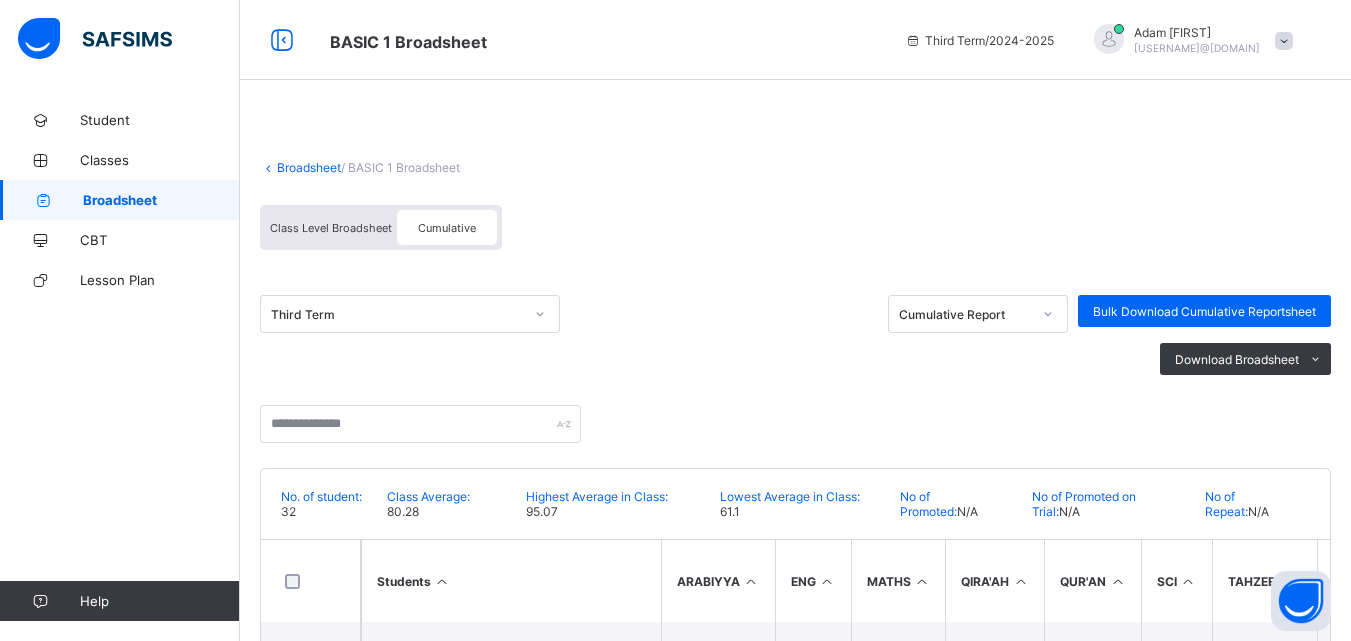 click on "Broadsheet" at bounding box center [309, 167] 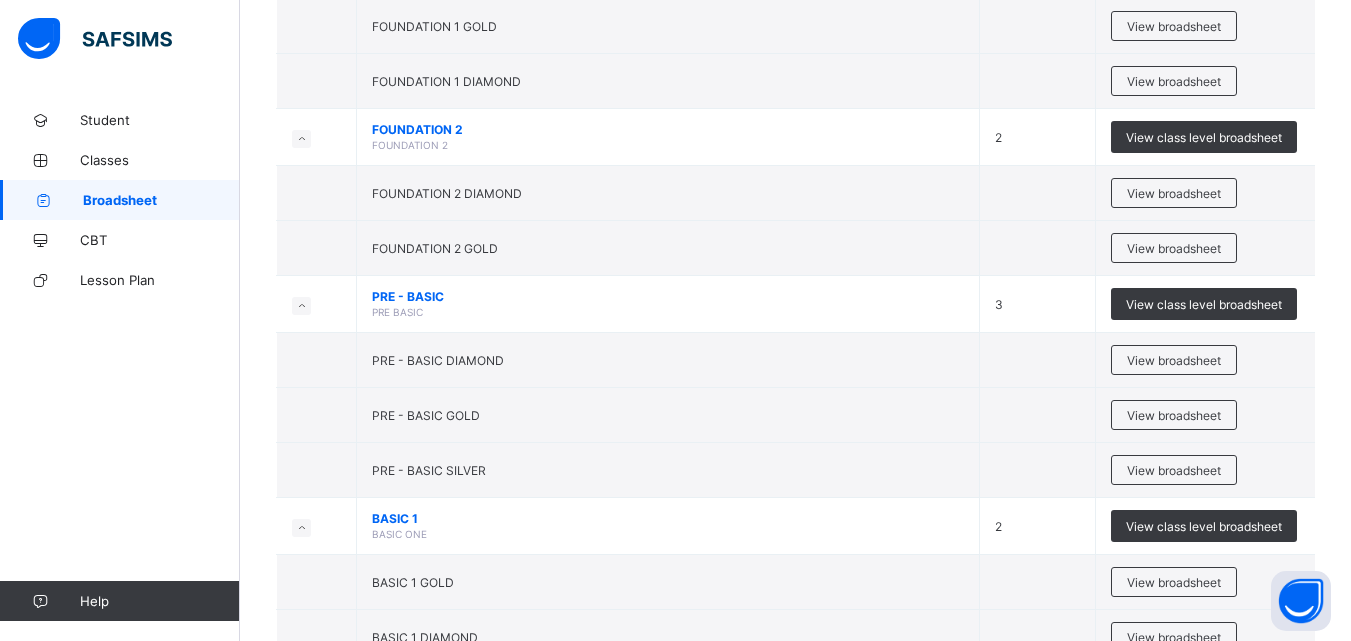 scroll, scrollTop: 6437, scrollLeft: 0, axis: vertical 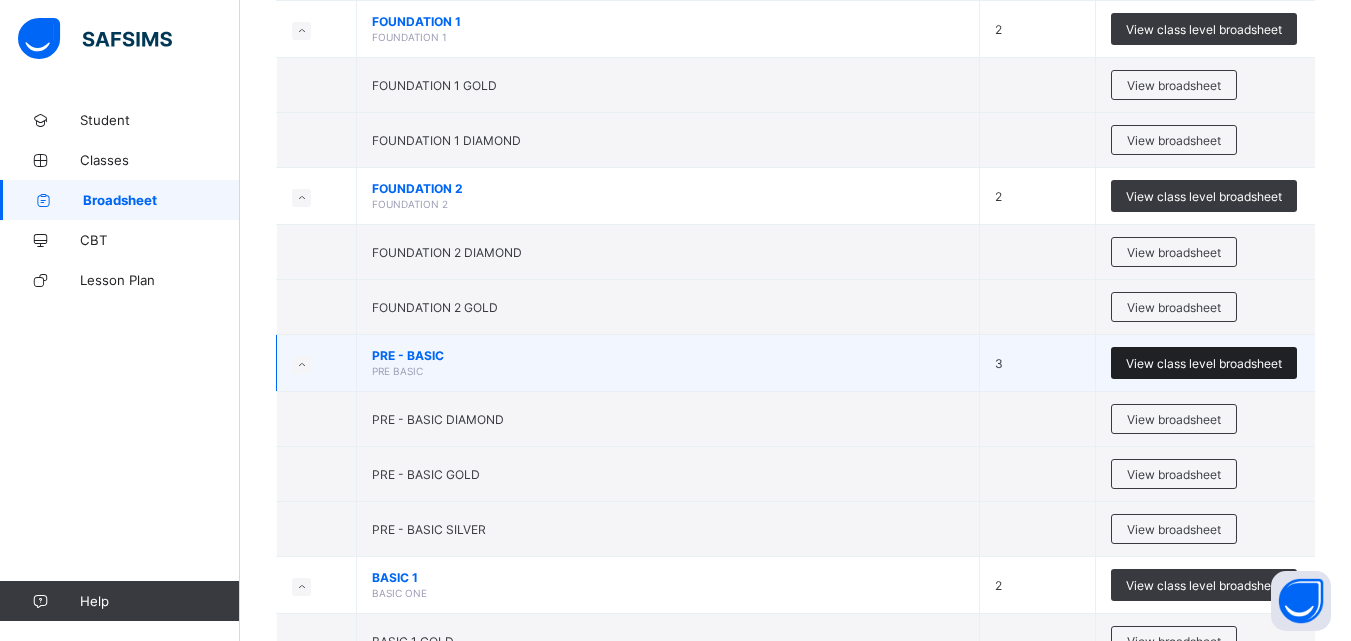 click on "View class level broadsheet" at bounding box center (1204, 363) 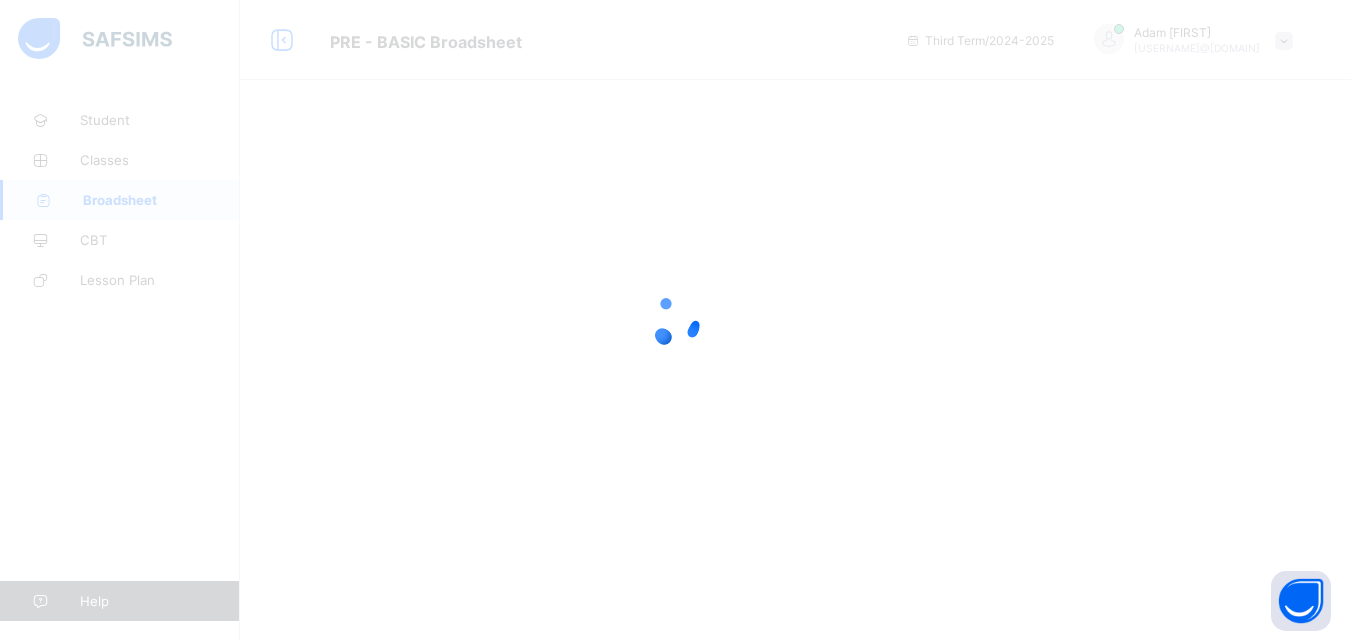 scroll, scrollTop: 0, scrollLeft: 0, axis: both 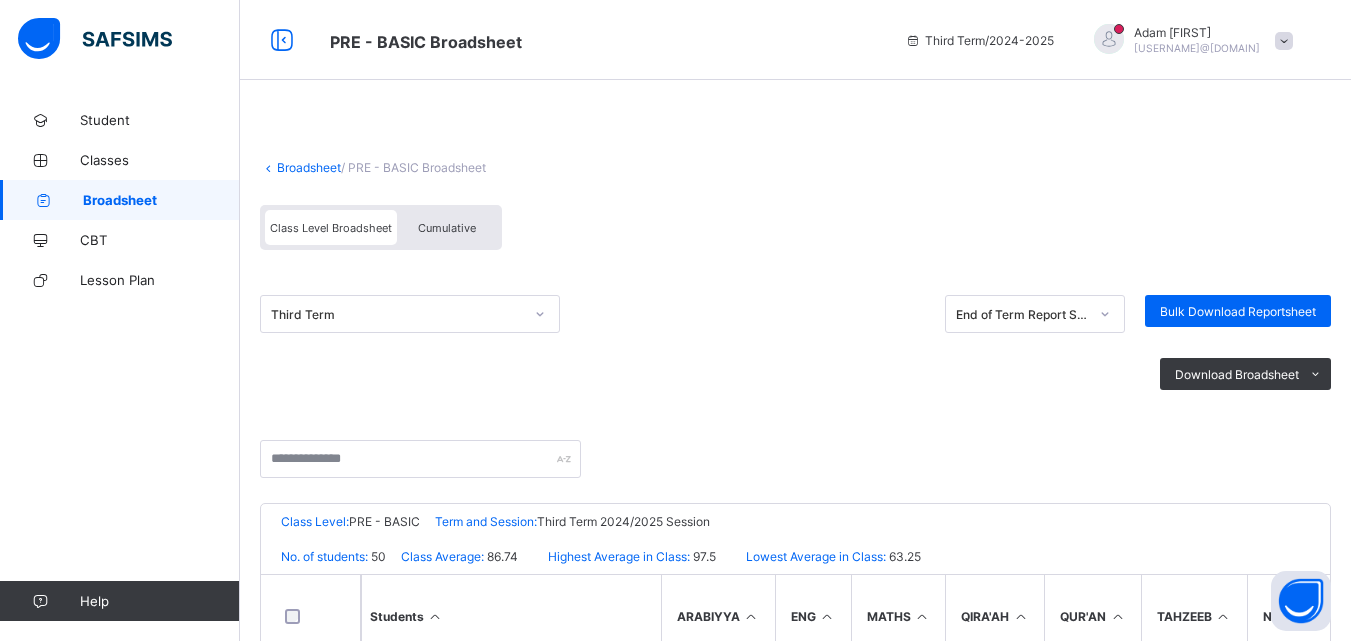 click on "Cumulative" at bounding box center (447, 228) 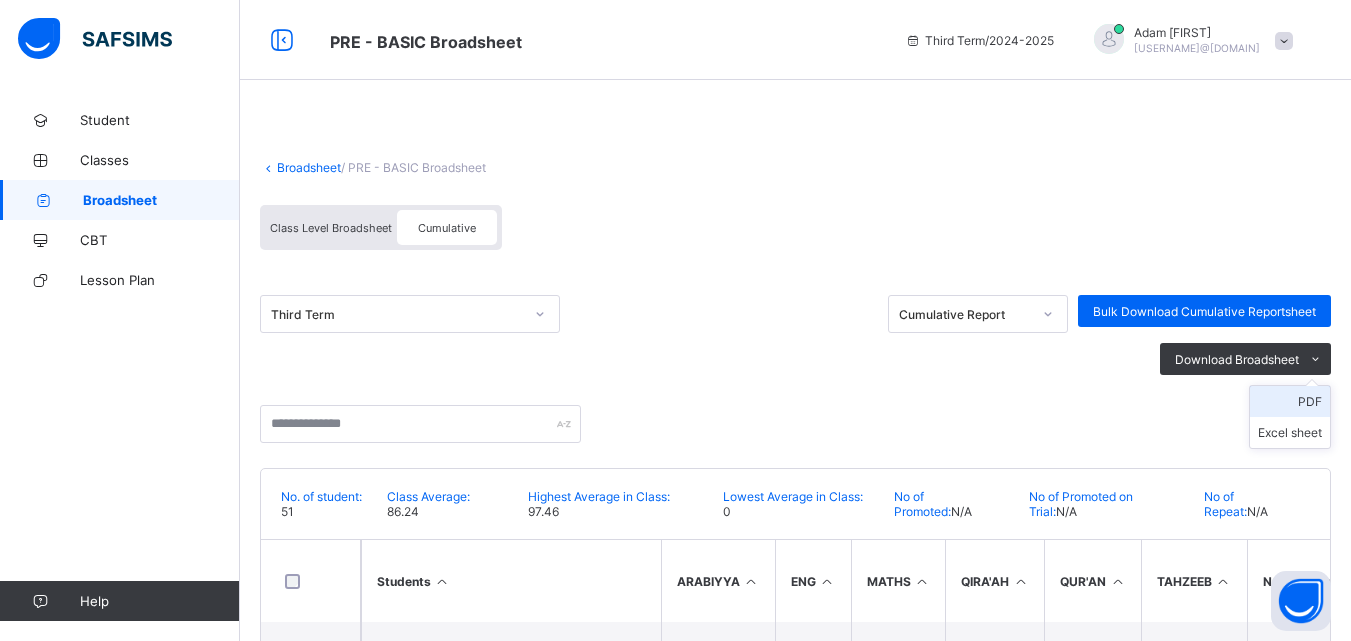 click on "PDF" at bounding box center [1290, 401] 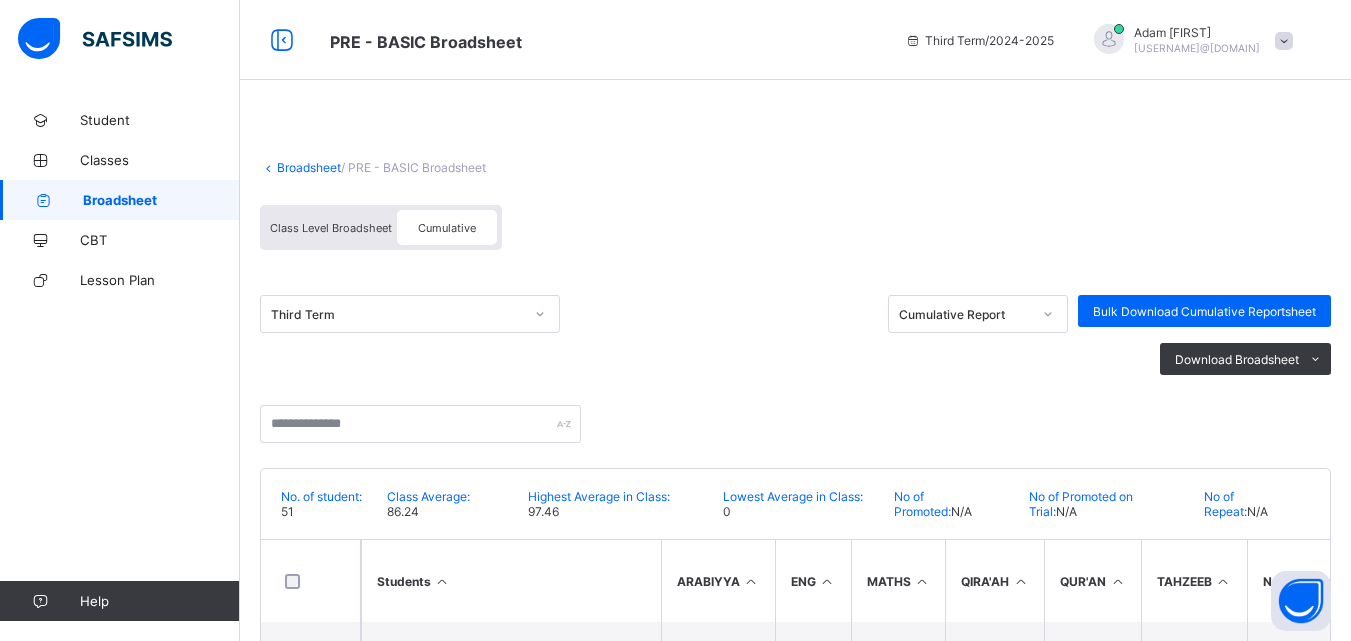 click on "Broadsheet" at bounding box center [309, 167] 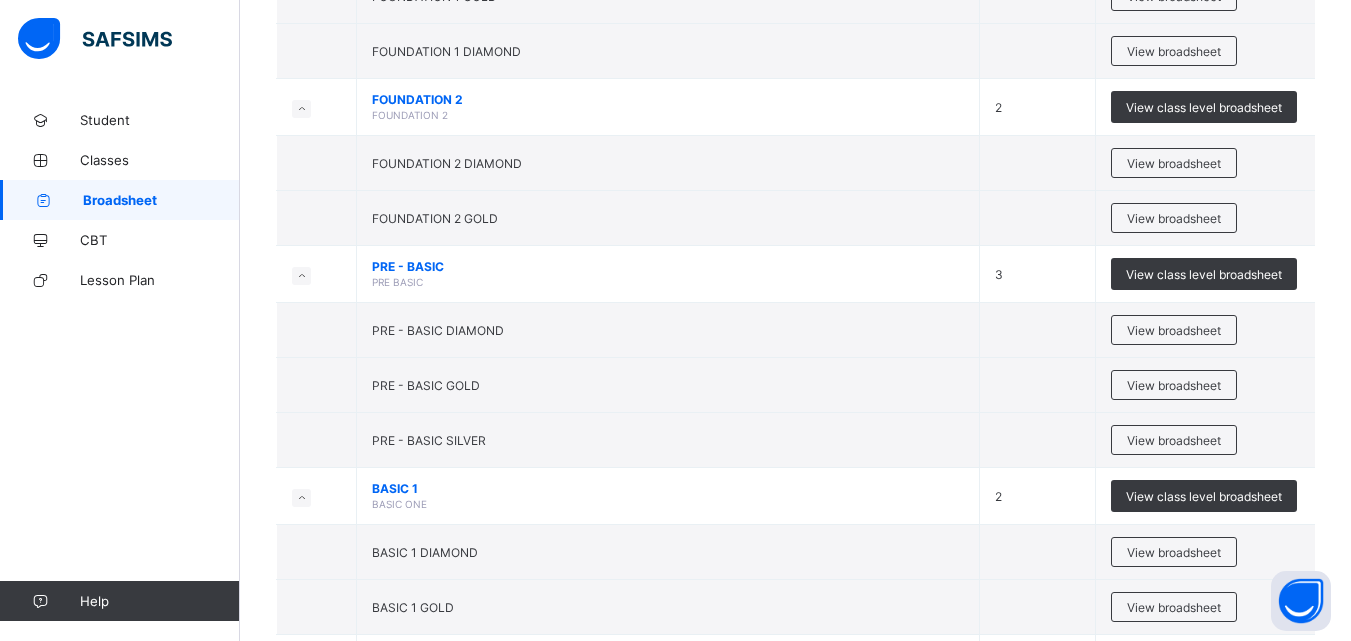 scroll, scrollTop: 6318, scrollLeft: 0, axis: vertical 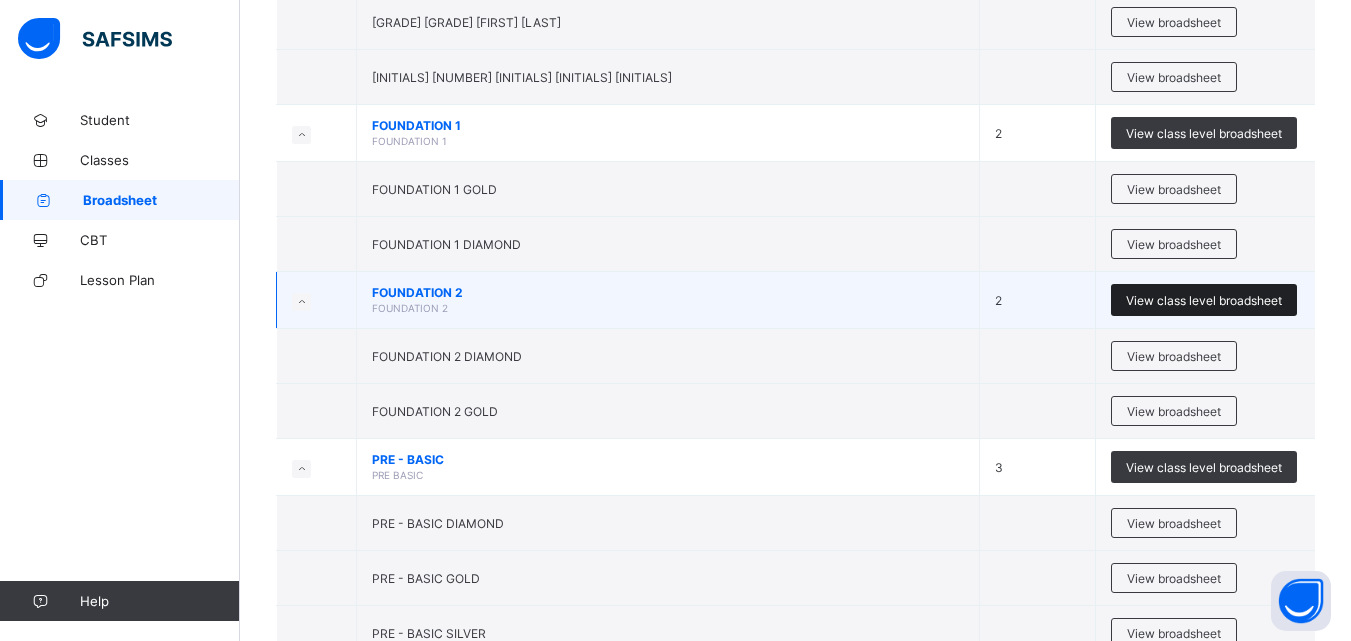 click on "View class level broadsheet" at bounding box center [1204, 300] 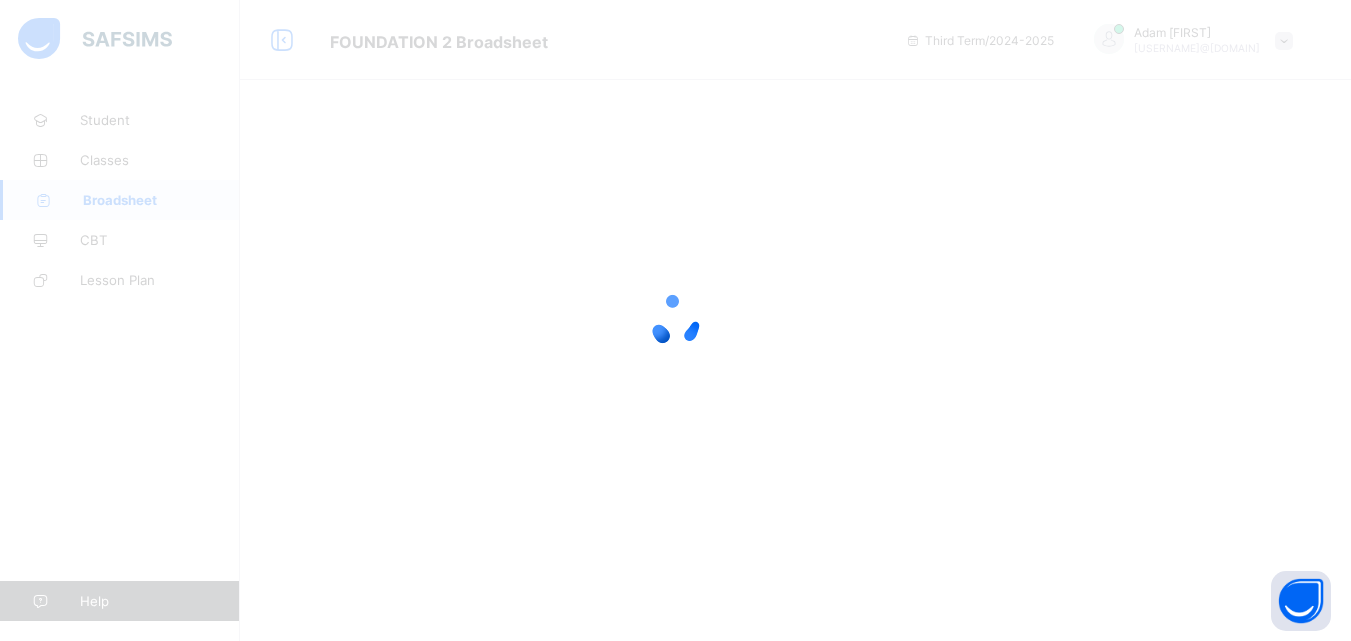 scroll, scrollTop: 0, scrollLeft: 0, axis: both 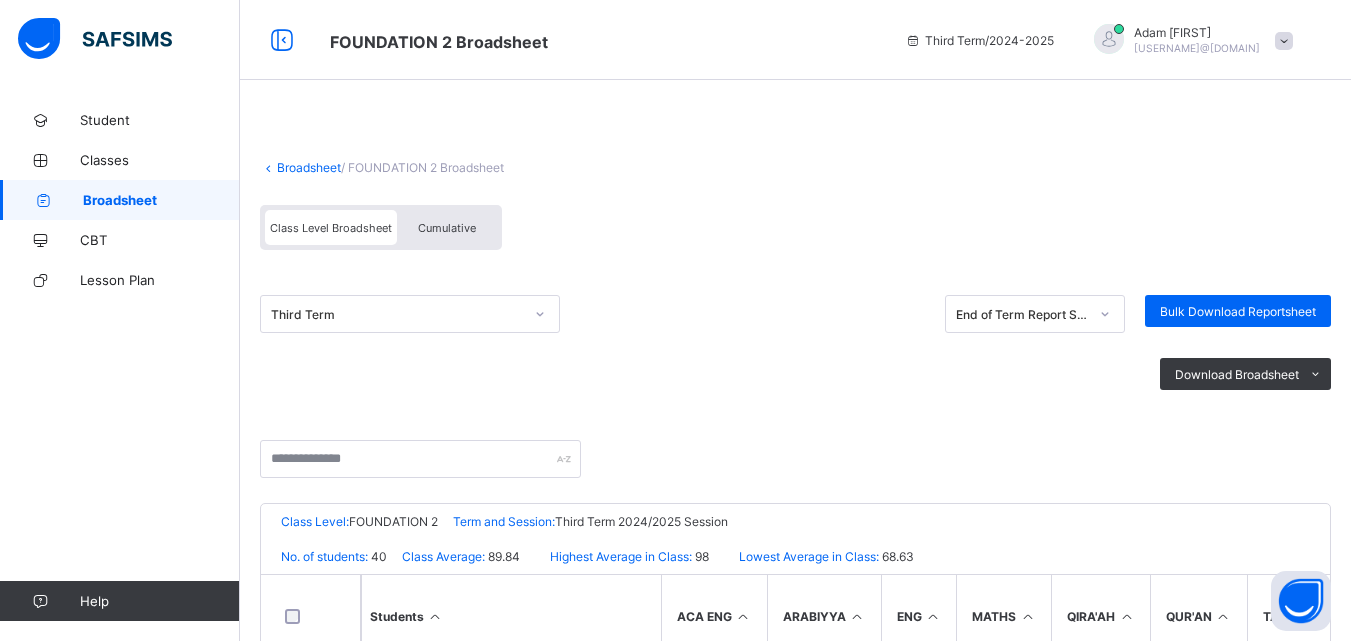 click on "Cumulative" at bounding box center [447, 228] 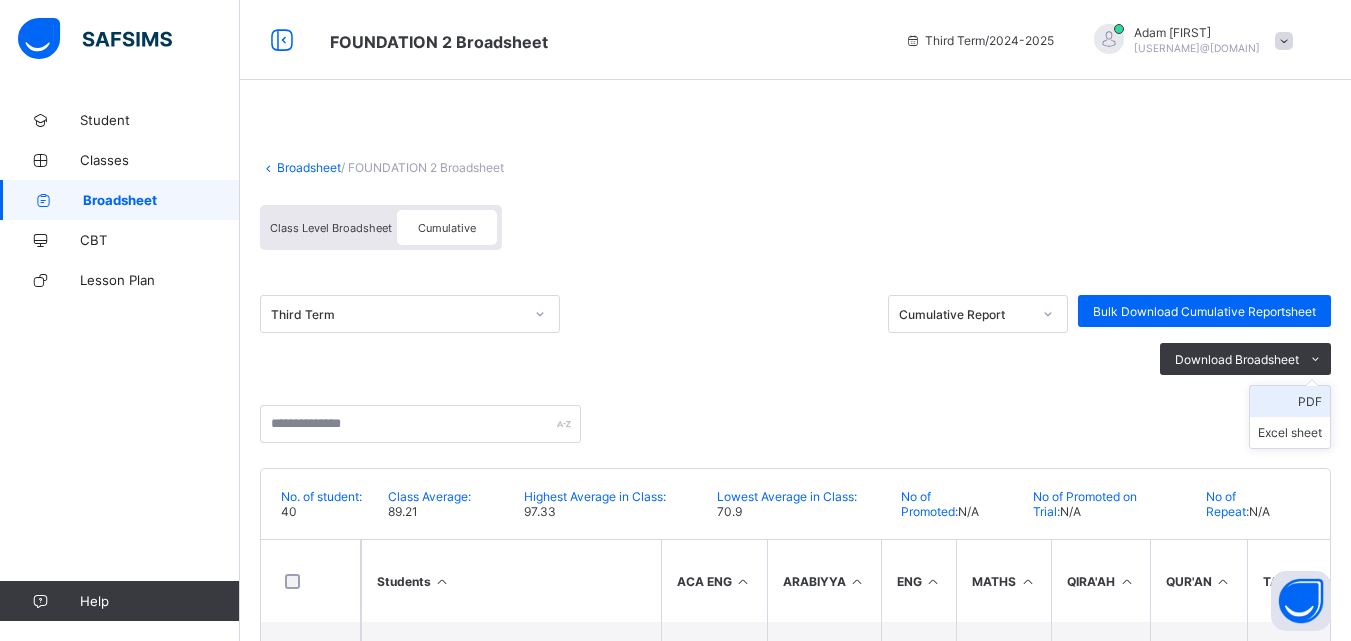 click on "PDF" at bounding box center (1290, 401) 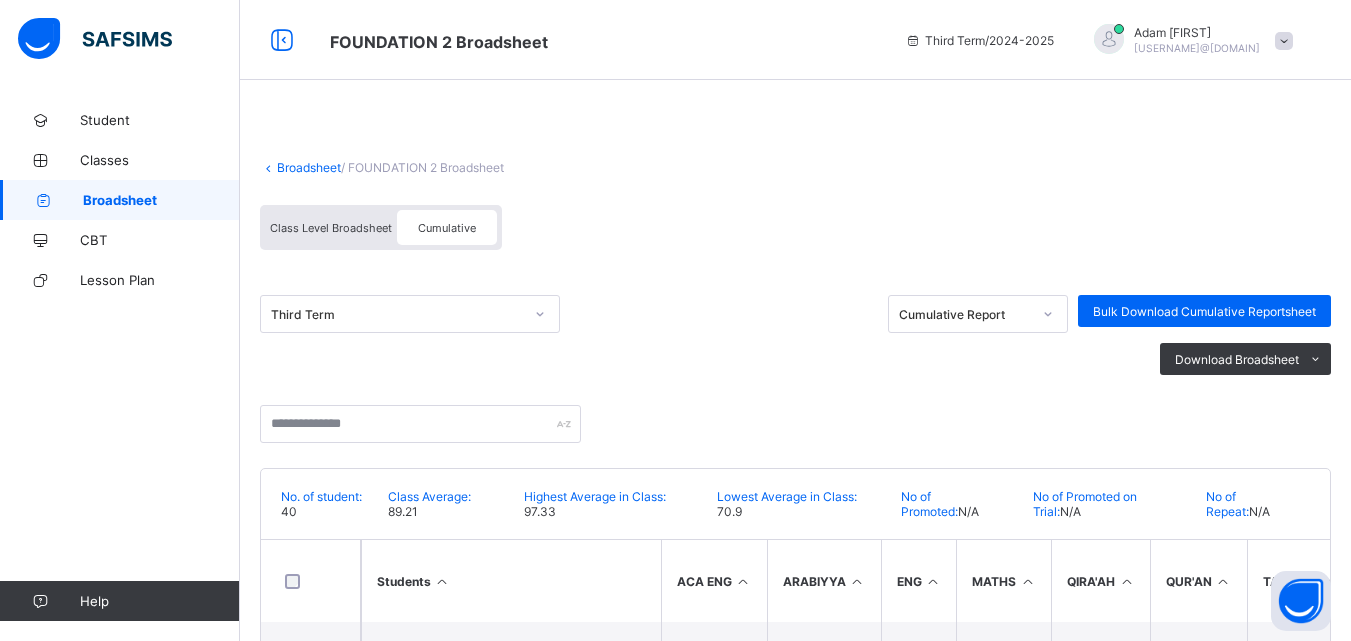 click on "Broadsheet" at bounding box center [309, 167] 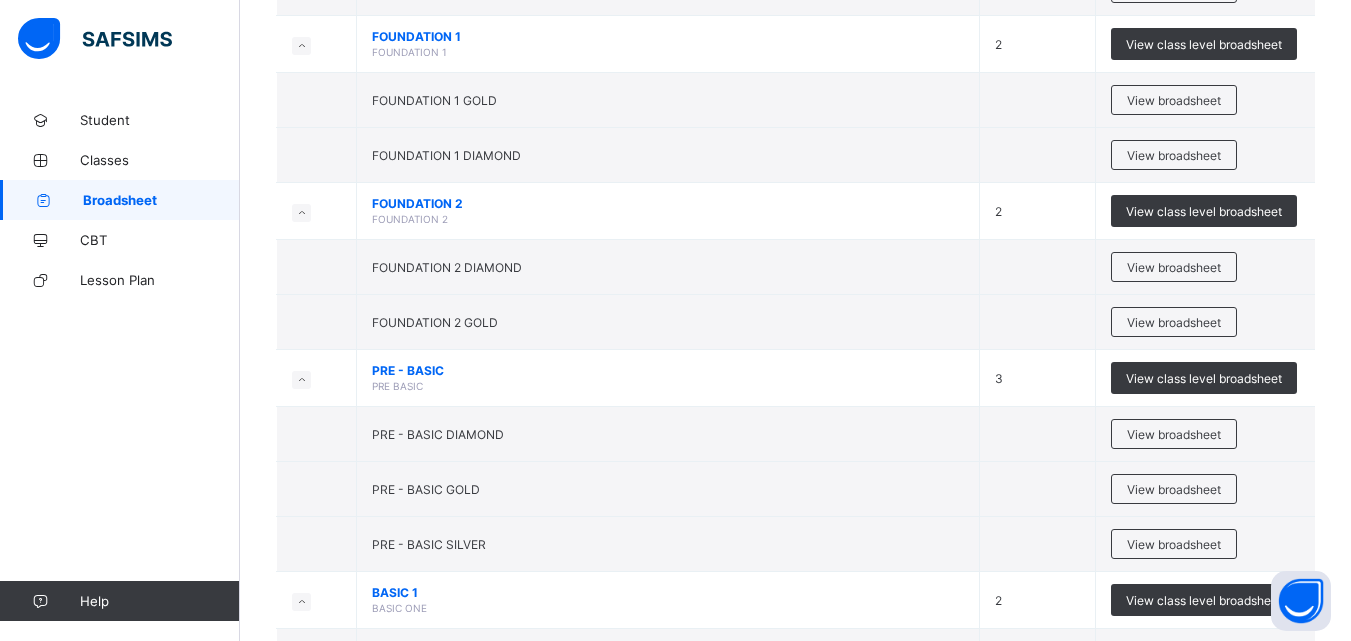 scroll, scrollTop: 6348, scrollLeft: 0, axis: vertical 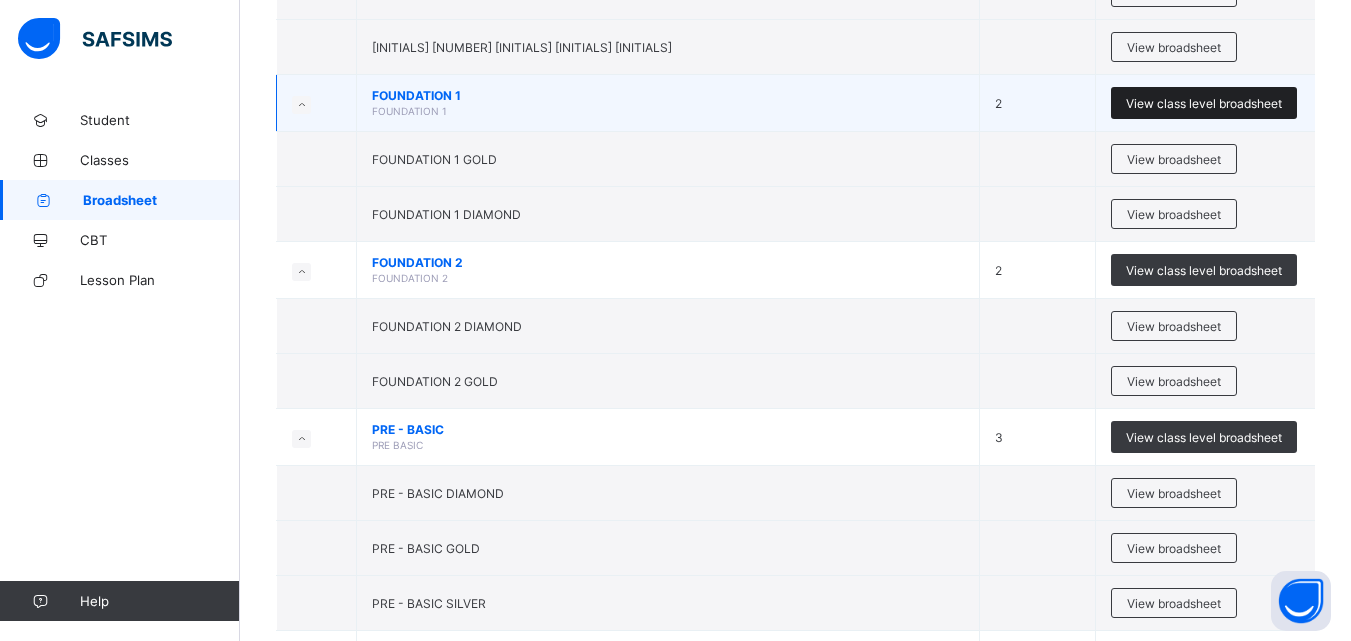 click on "View class level broadsheet" at bounding box center [1204, 103] 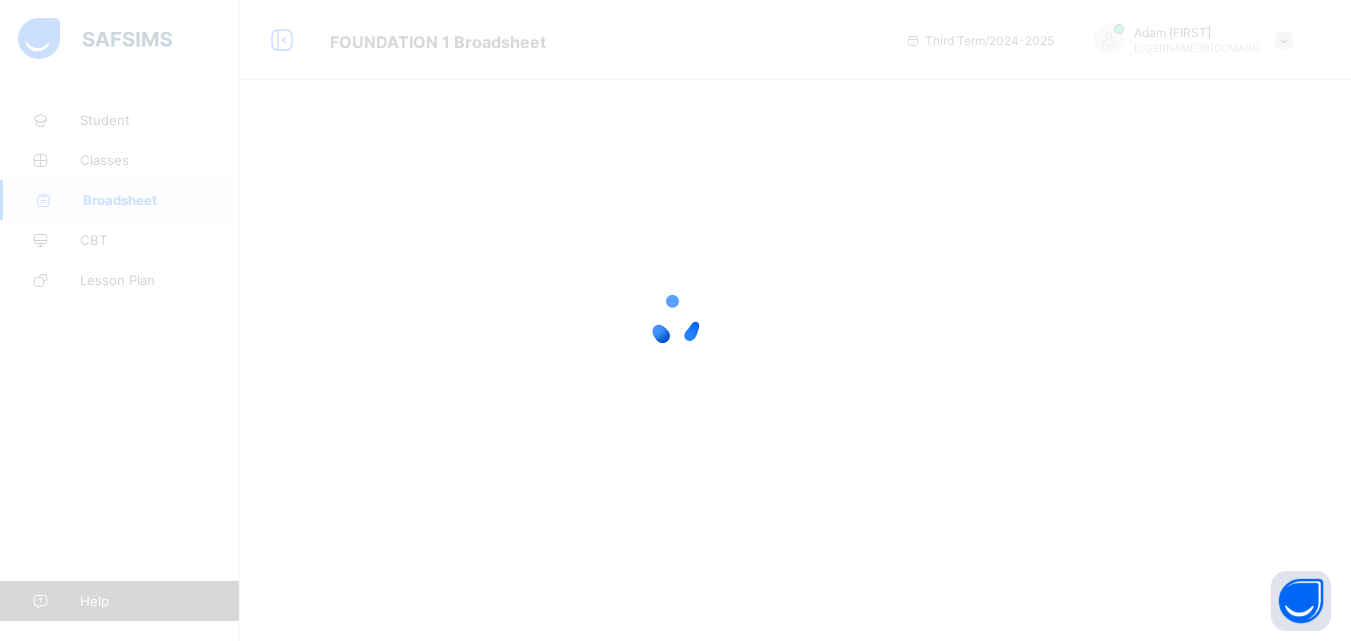 scroll, scrollTop: 0, scrollLeft: 0, axis: both 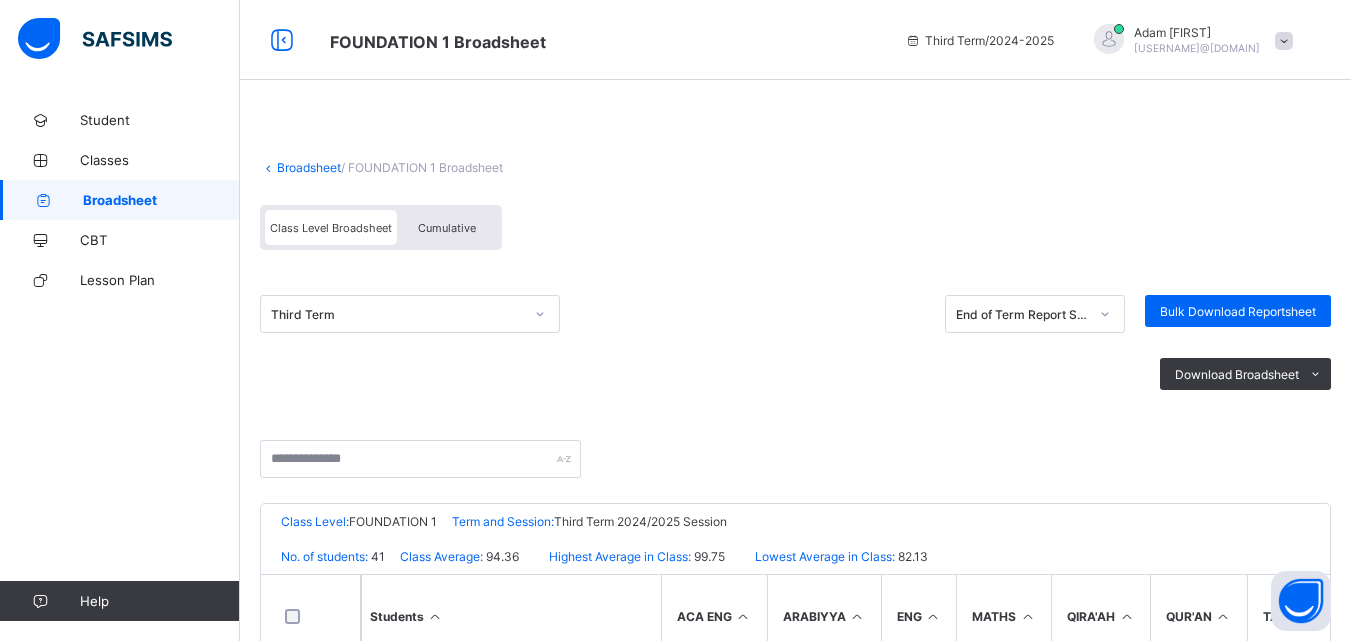 click on "Cumulative" at bounding box center (447, 228) 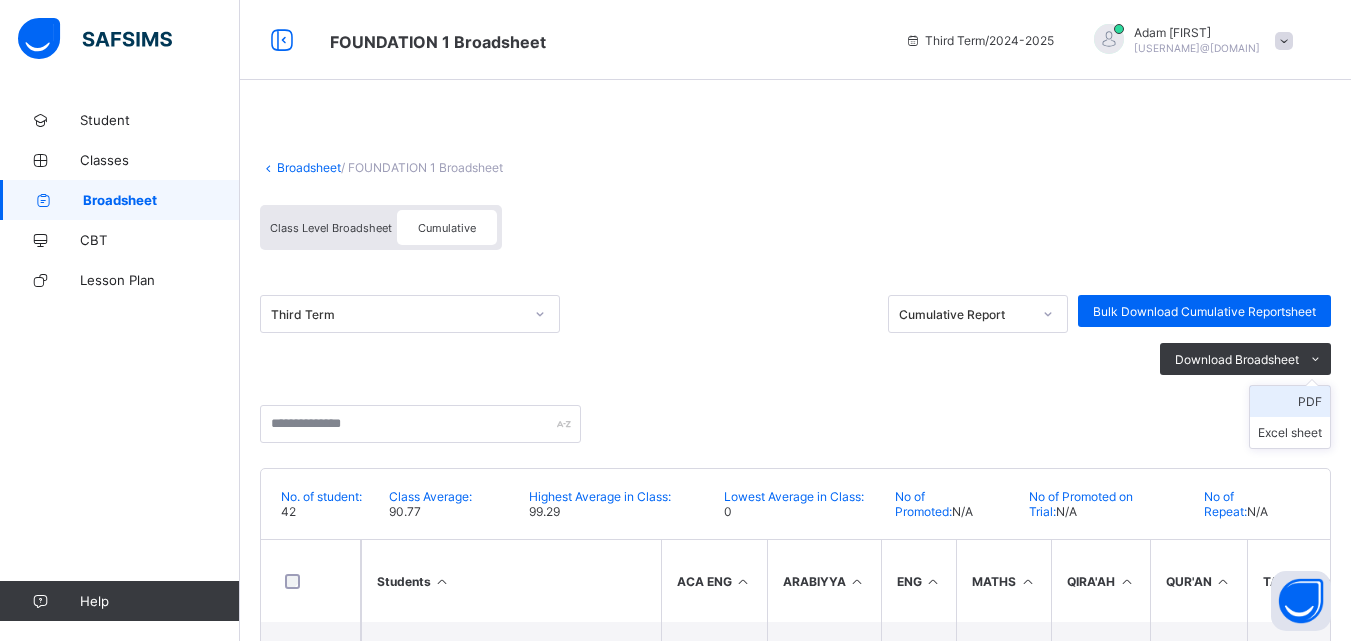click on "PDF" at bounding box center [1290, 401] 